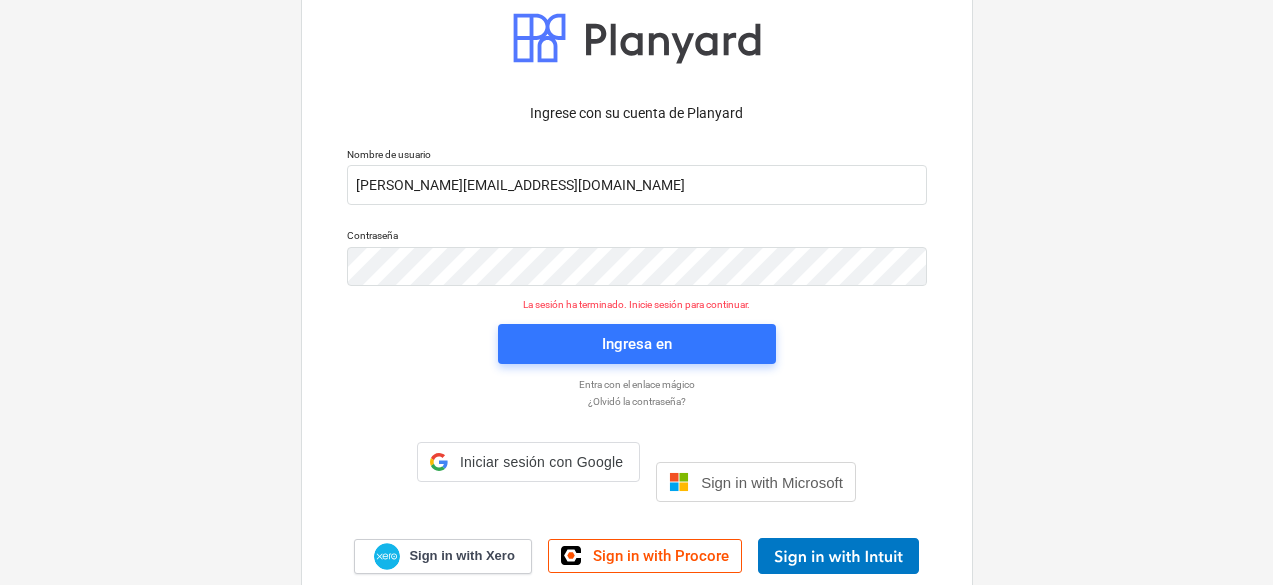 scroll, scrollTop: 0, scrollLeft: 0, axis: both 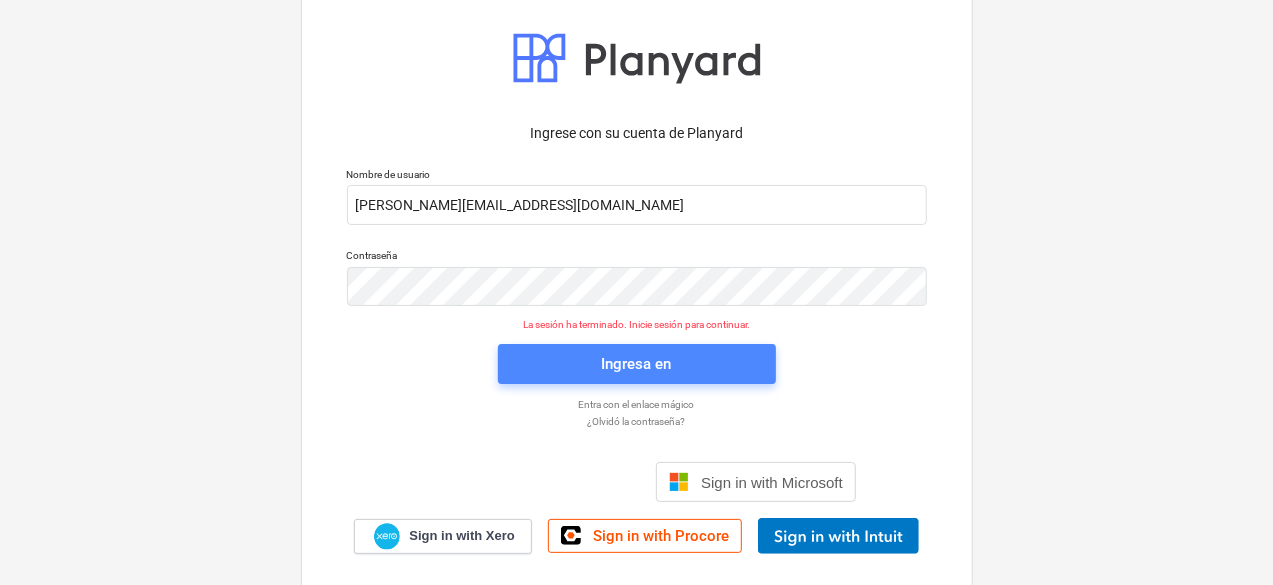 click on "Ingresa en" at bounding box center (637, 364) 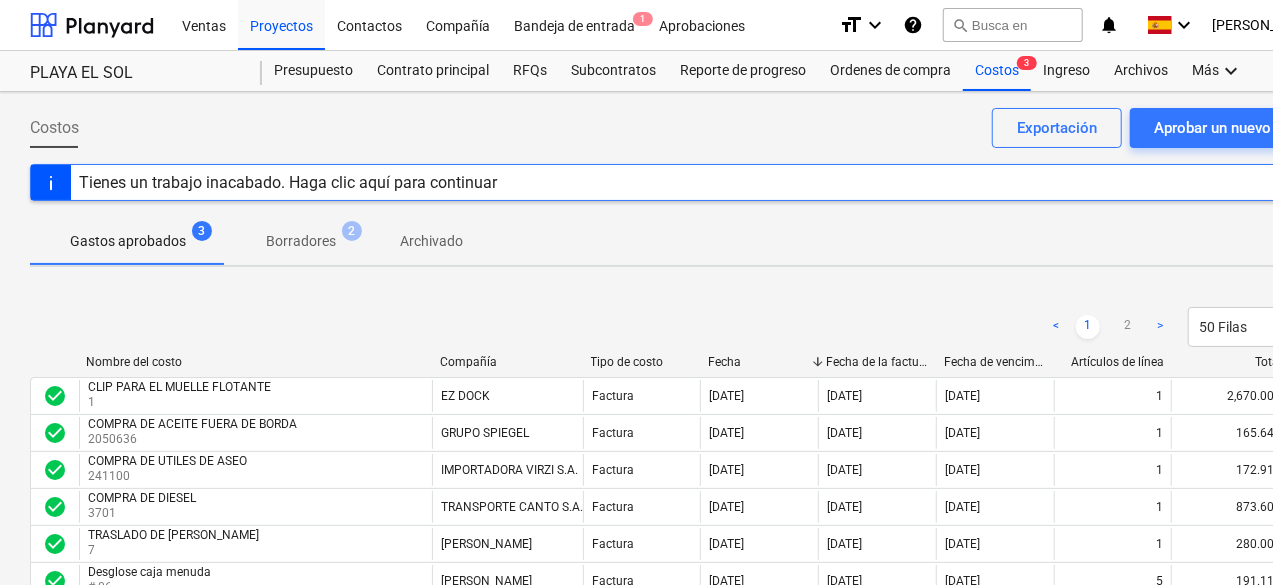 scroll, scrollTop: 100, scrollLeft: 0, axis: vertical 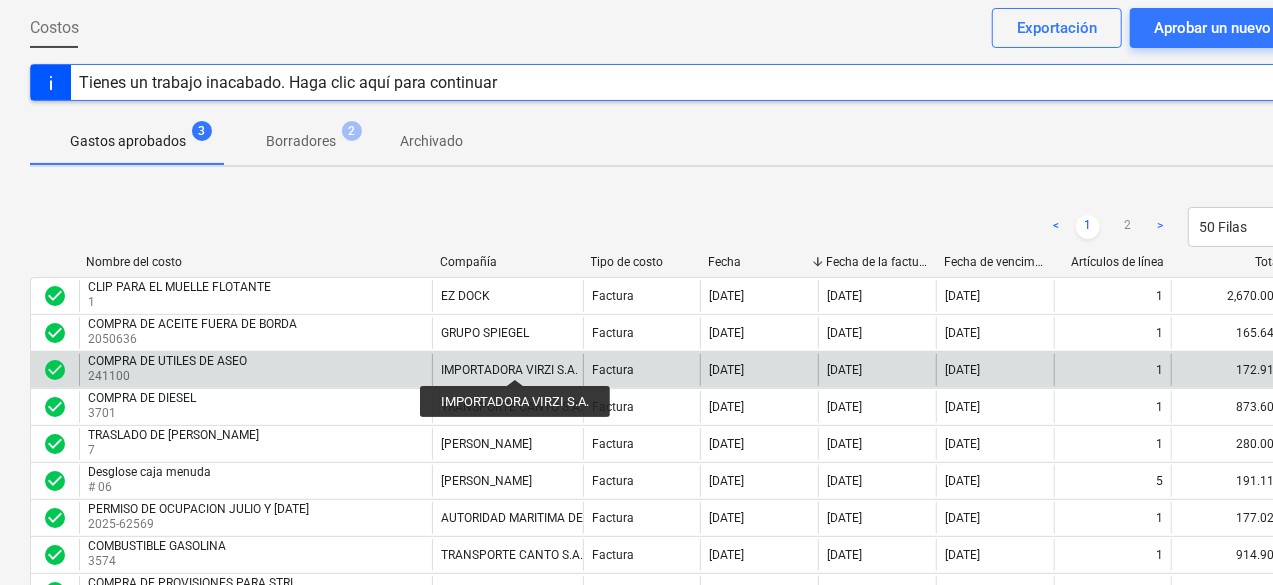 click on "IMPORTADORA VIRZI S.A." at bounding box center (509, 370) 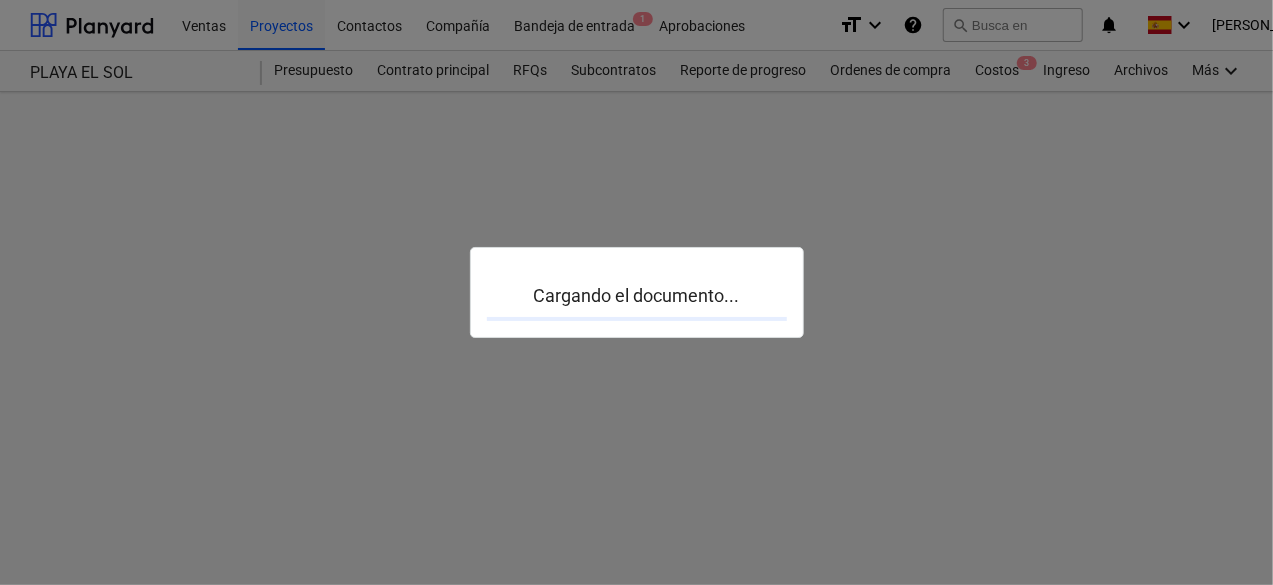scroll, scrollTop: 0, scrollLeft: 0, axis: both 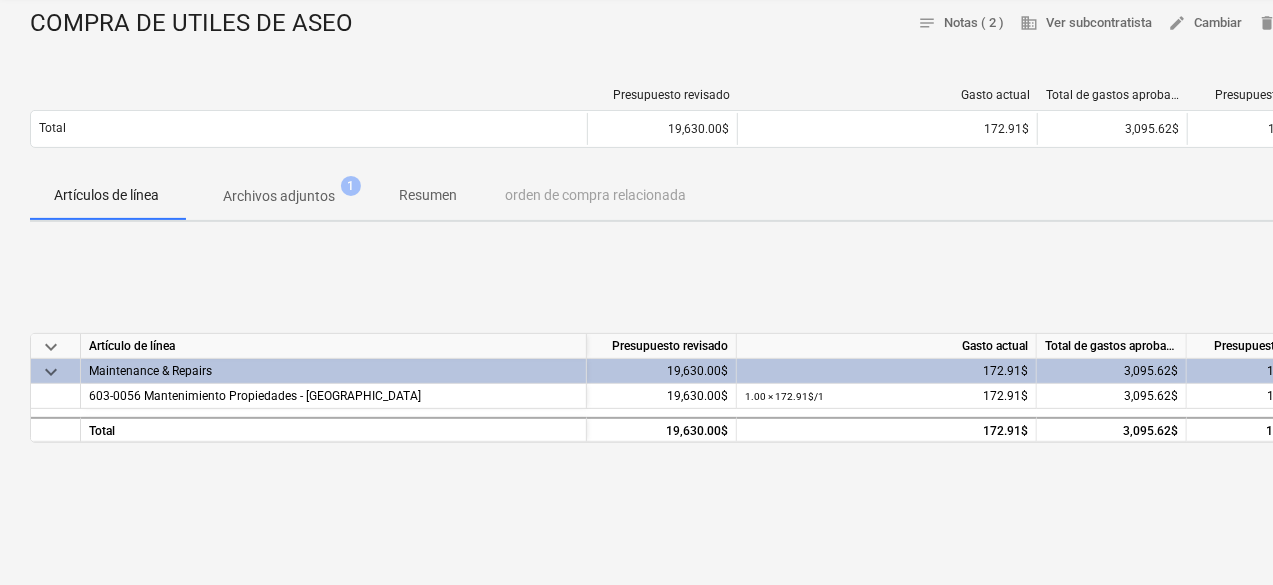 click on "Archivos adjuntos" at bounding box center (279, 196) 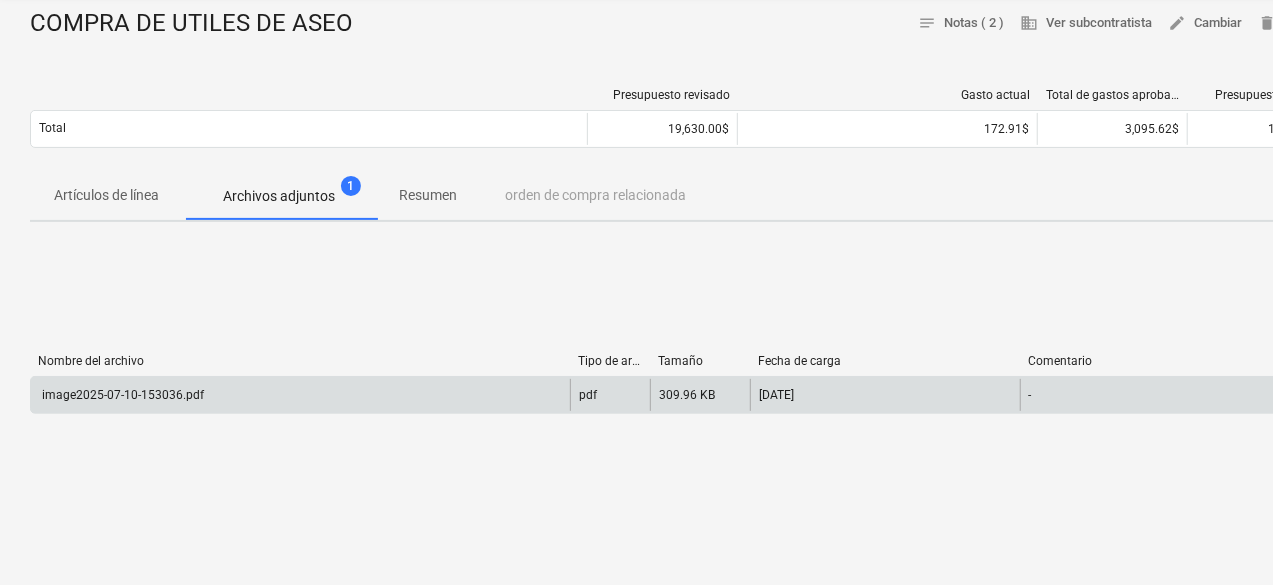 click on "pdf" at bounding box center (610, 395) 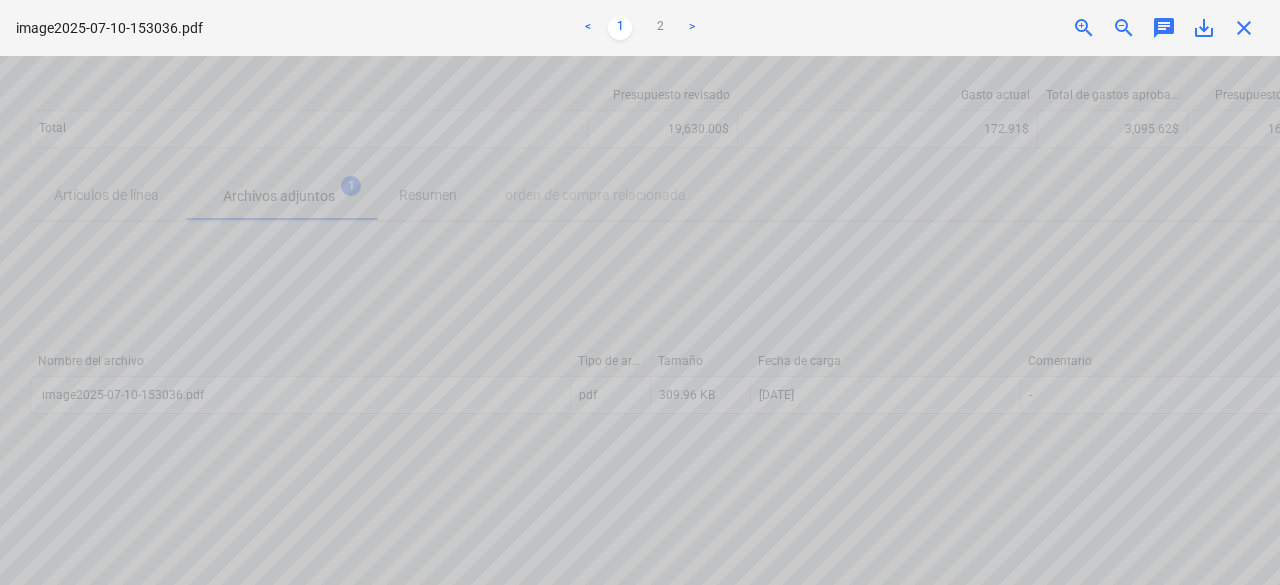 scroll, scrollTop: 1267, scrollLeft: 0, axis: vertical 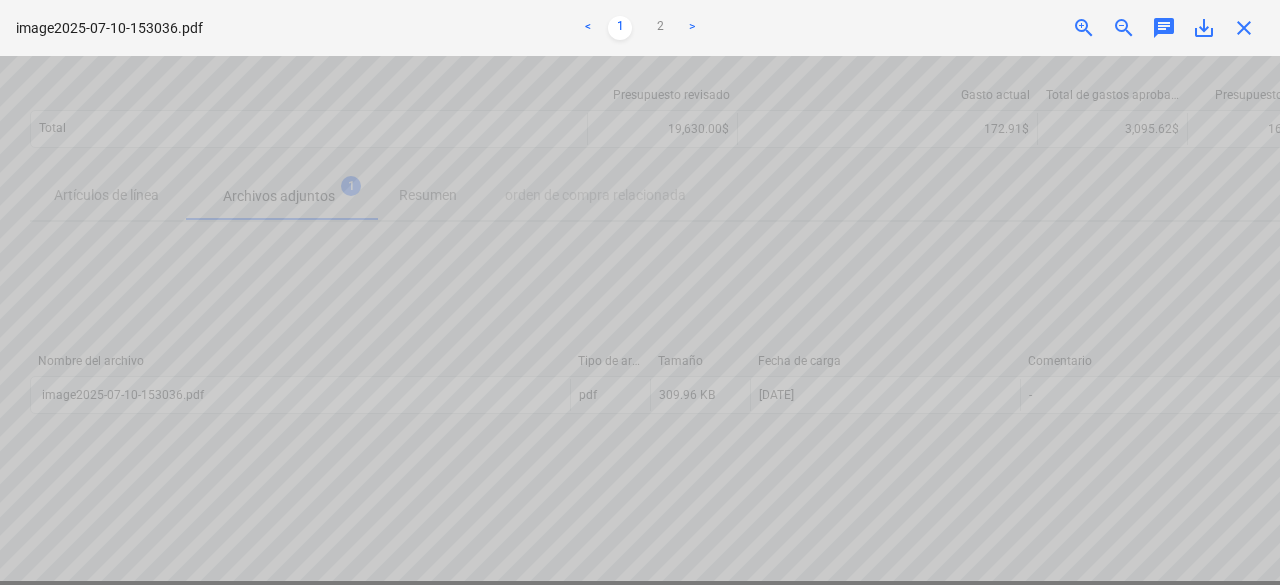 click on "La búsqueda de la lista de facturas falló" at bounding box center [1000, 21] 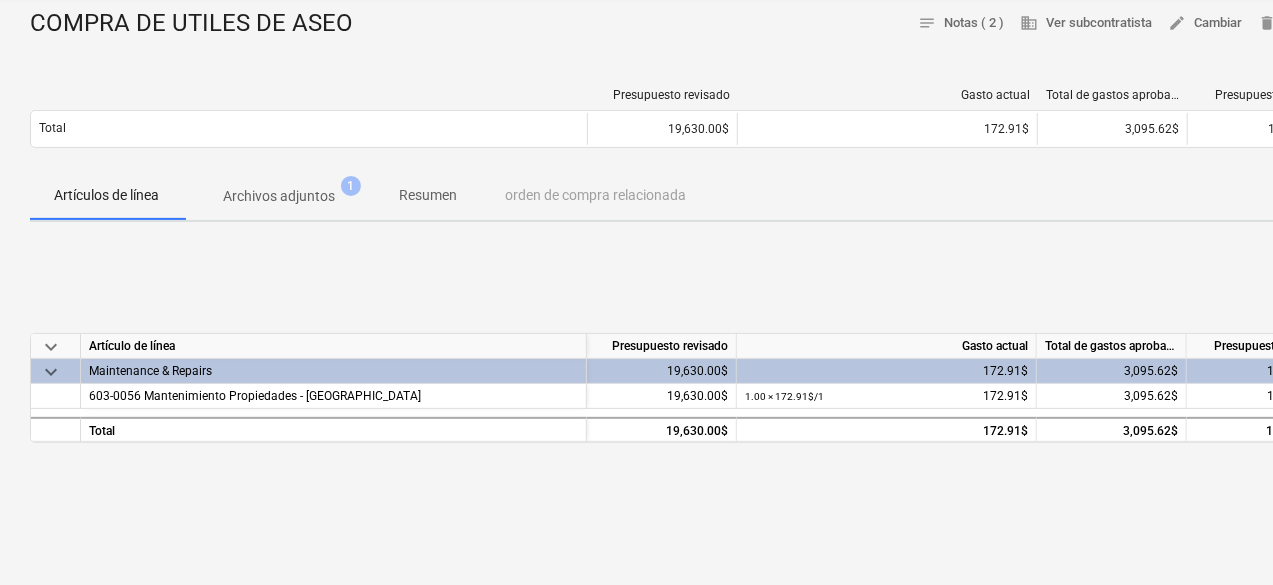 scroll, scrollTop: 100, scrollLeft: 0, axis: vertical 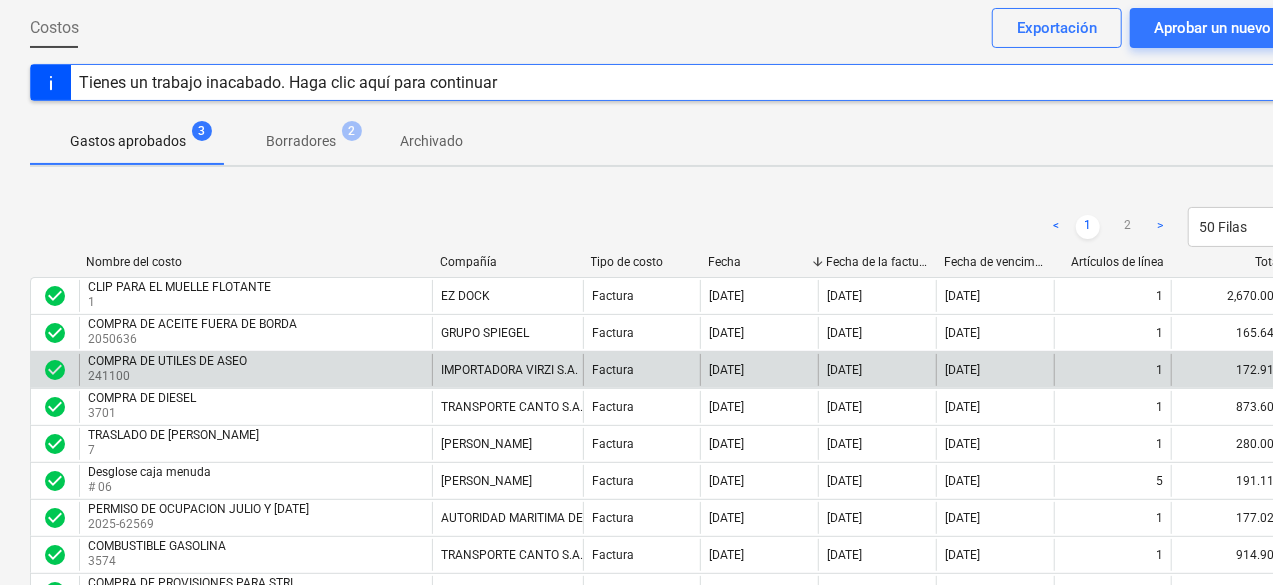 click on "Factura" at bounding box center [642, 370] 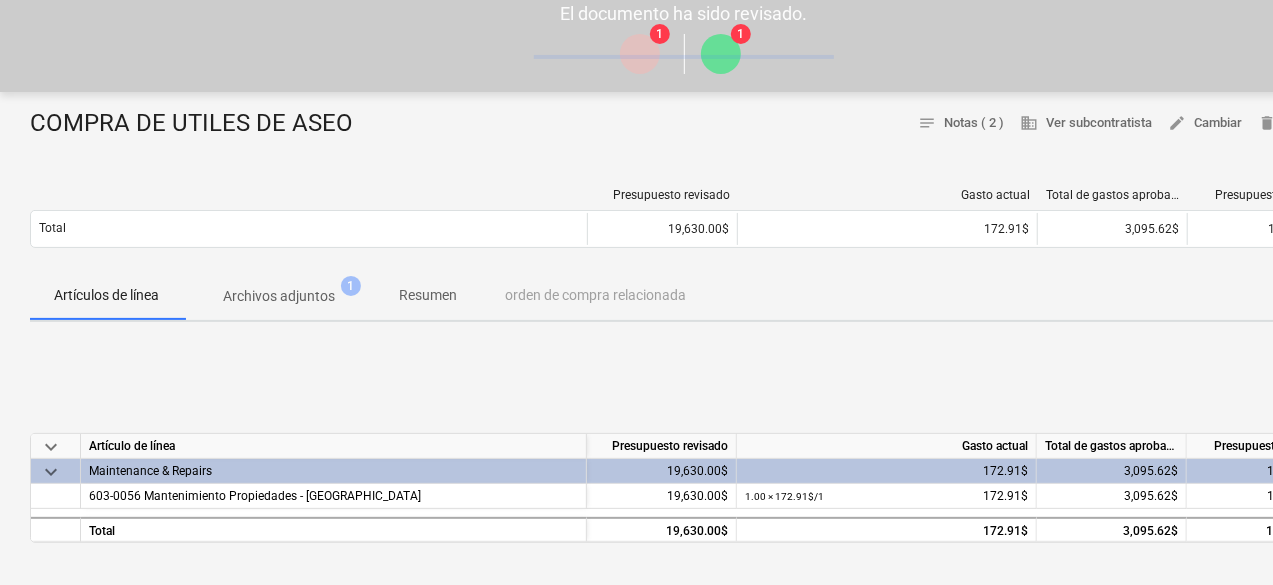 scroll, scrollTop: 0, scrollLeft: 0, axis: both 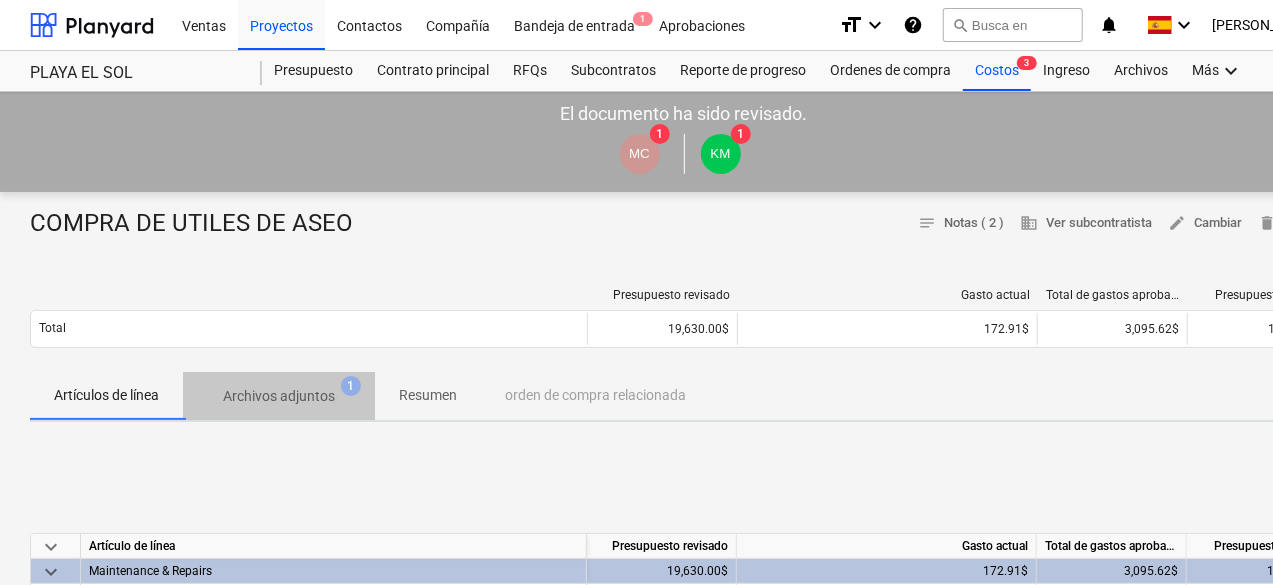 click on "Archivos adjuntos" at bounding box center [279, 396] 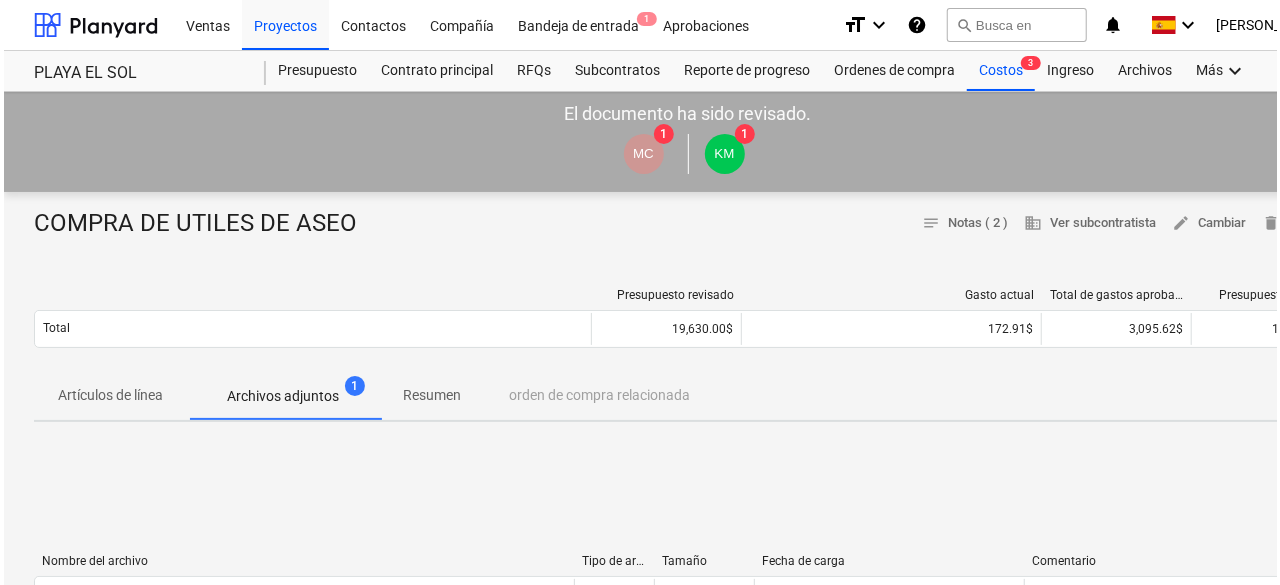 scroll, scrollTop: 200, scrollLeft: 0, axis: vertical 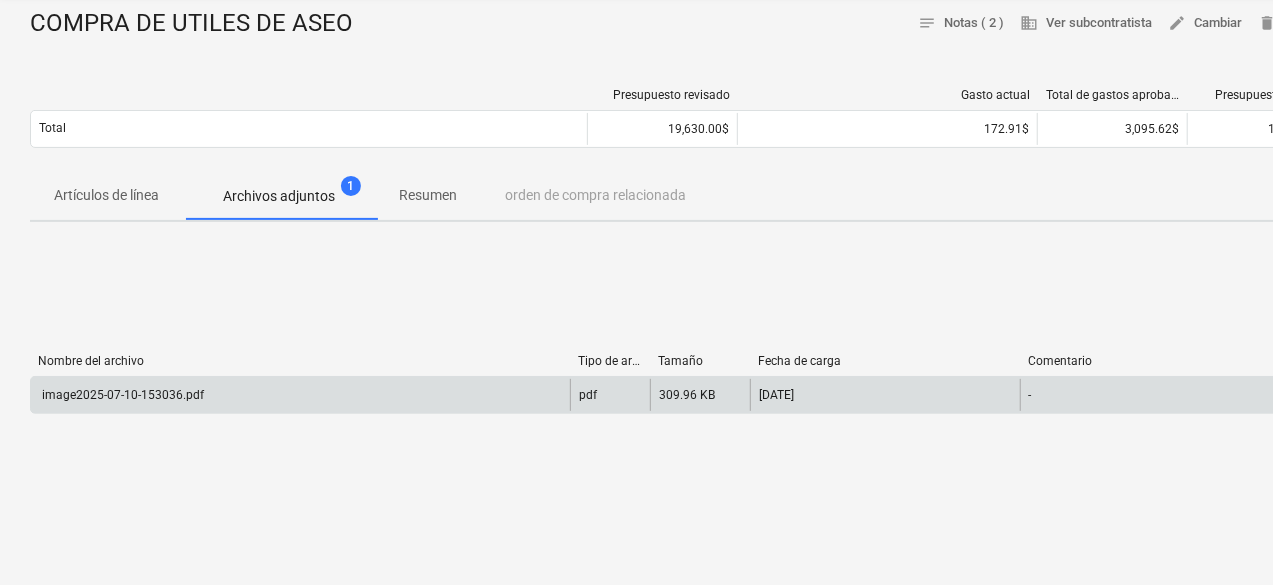 click on "pdf" at bounding box center (610, 395) 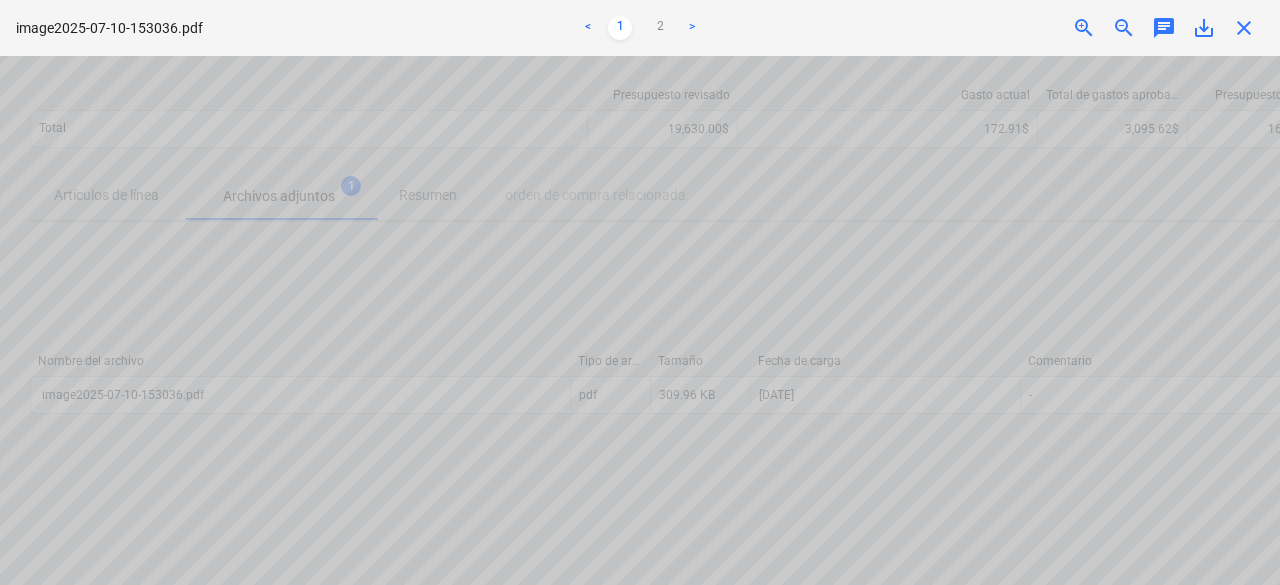 scroll, scrollTop: 1267, scrollLeft: 108, axis: both 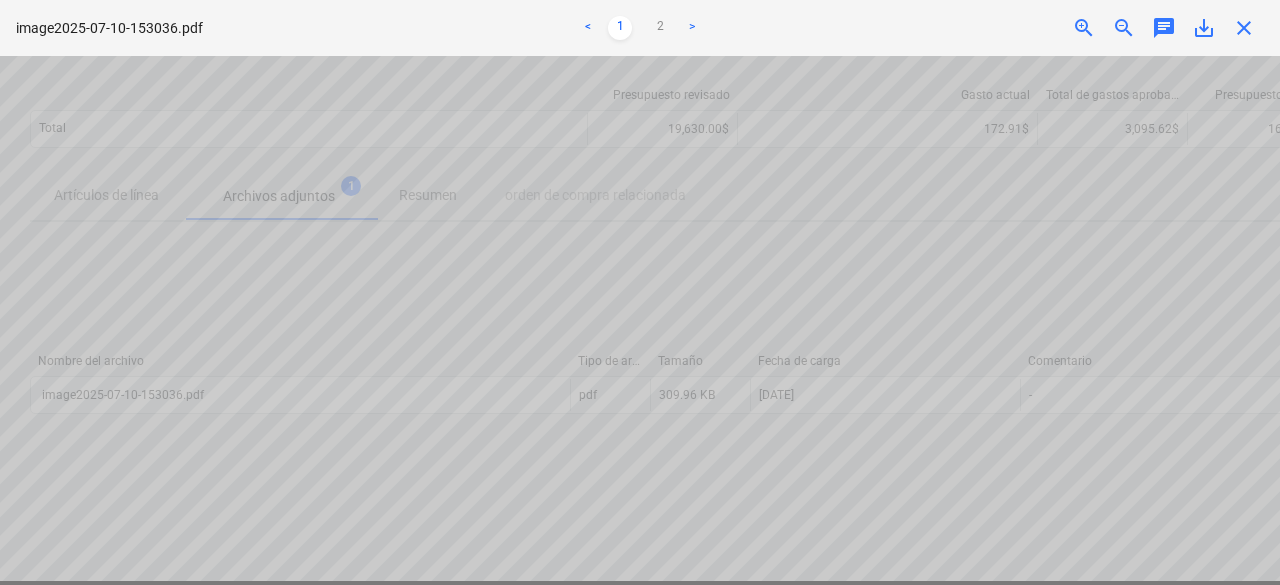 click on "La búsqueda de la lista de facturas falló" at bounding box center (1000, 21) 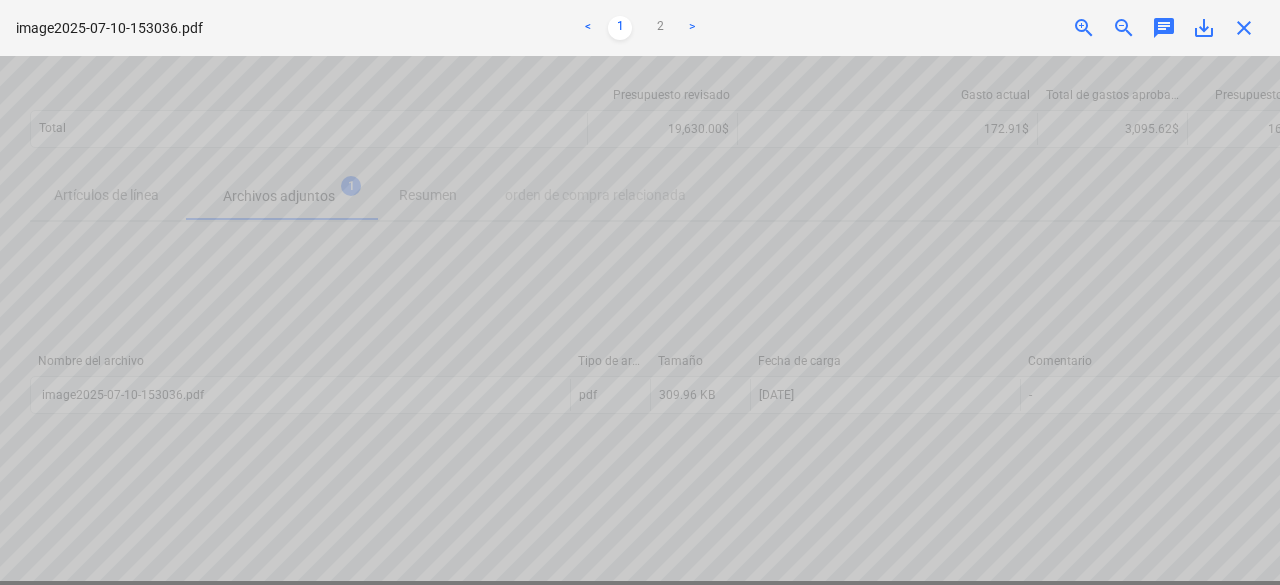 click on ">" at bounding box center [692, 28] 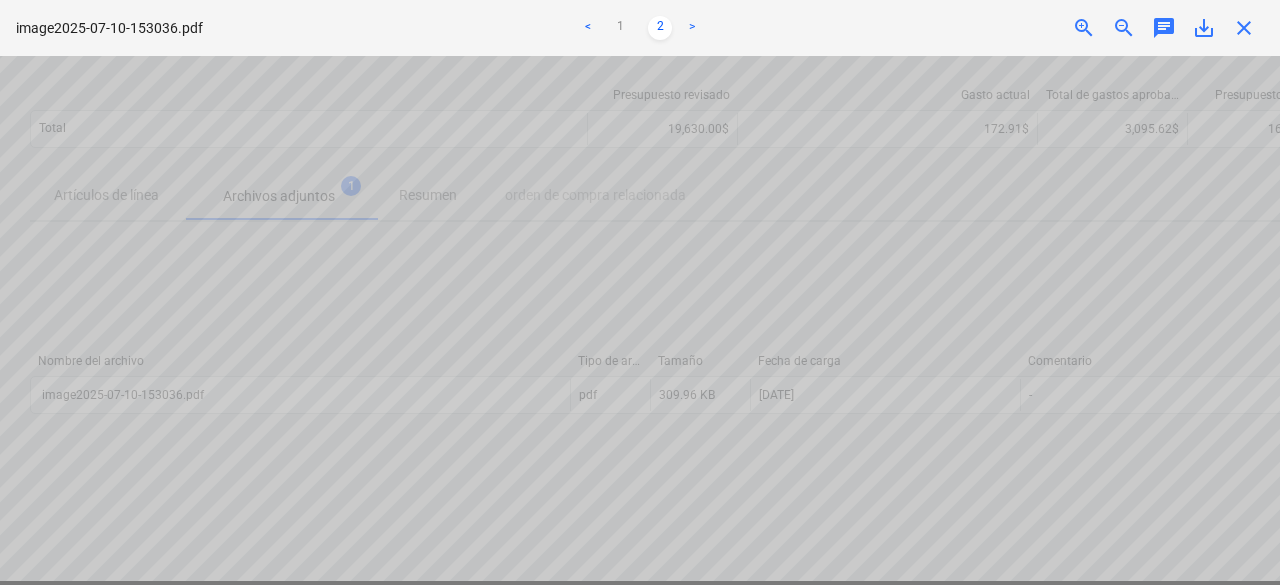scroll, scrollTop: 1267, scrollLeft: 108, axis: both 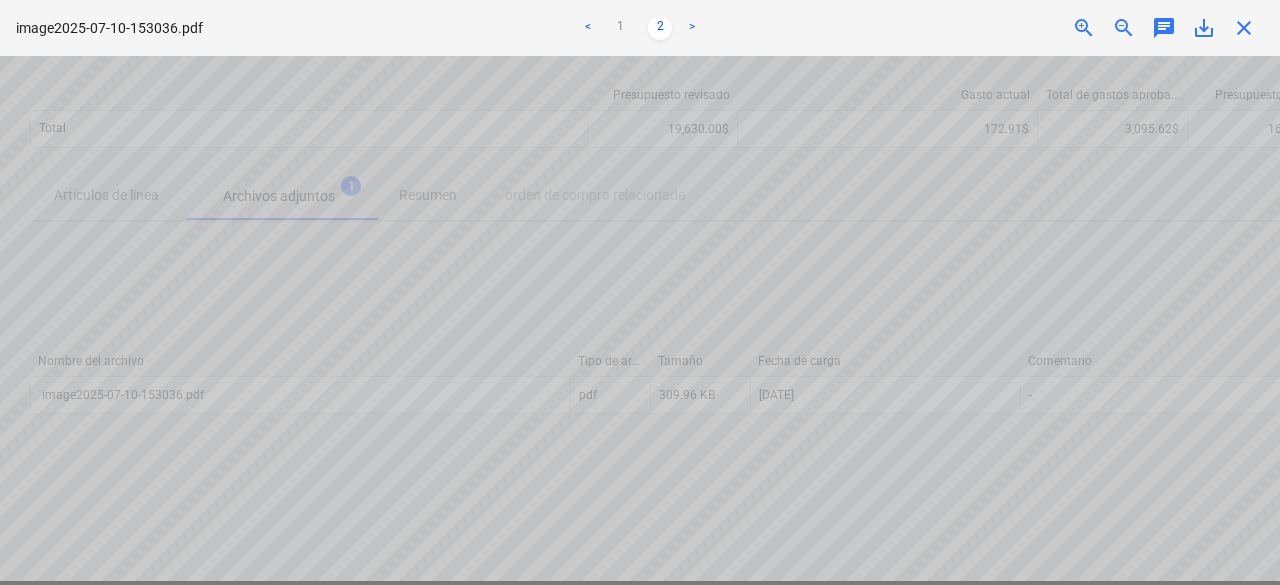 click on "La búsqueda de la lista de facturas falló" at bounding box center [1000, 21] 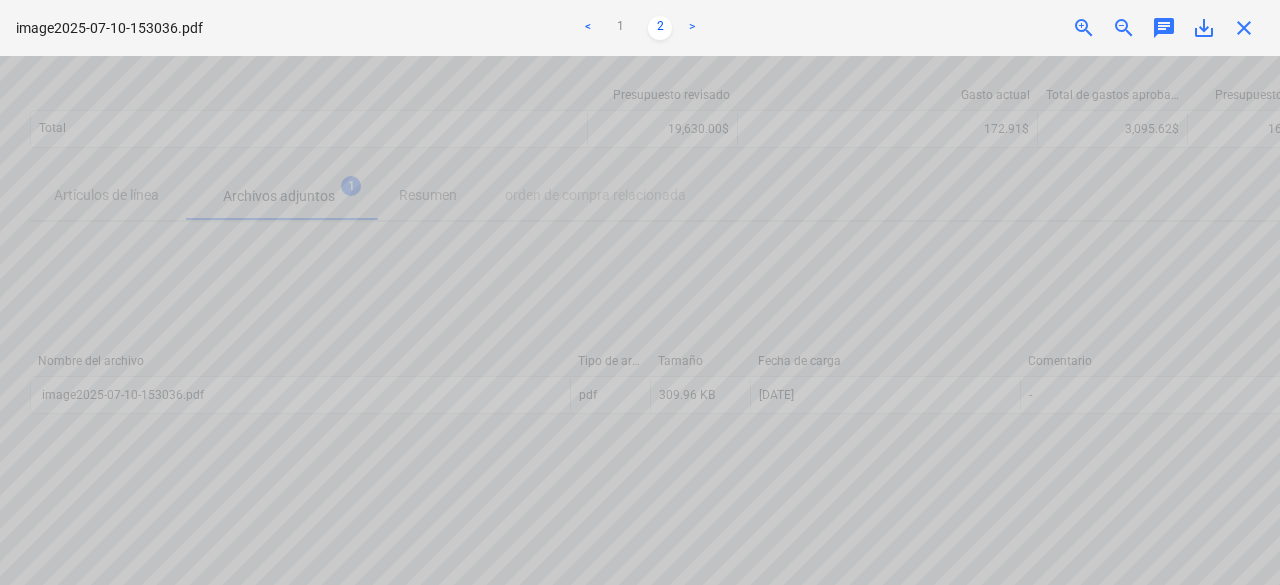 click on "La búsqueda de la lista de facturas falló" at bounding box center [1000, 21] 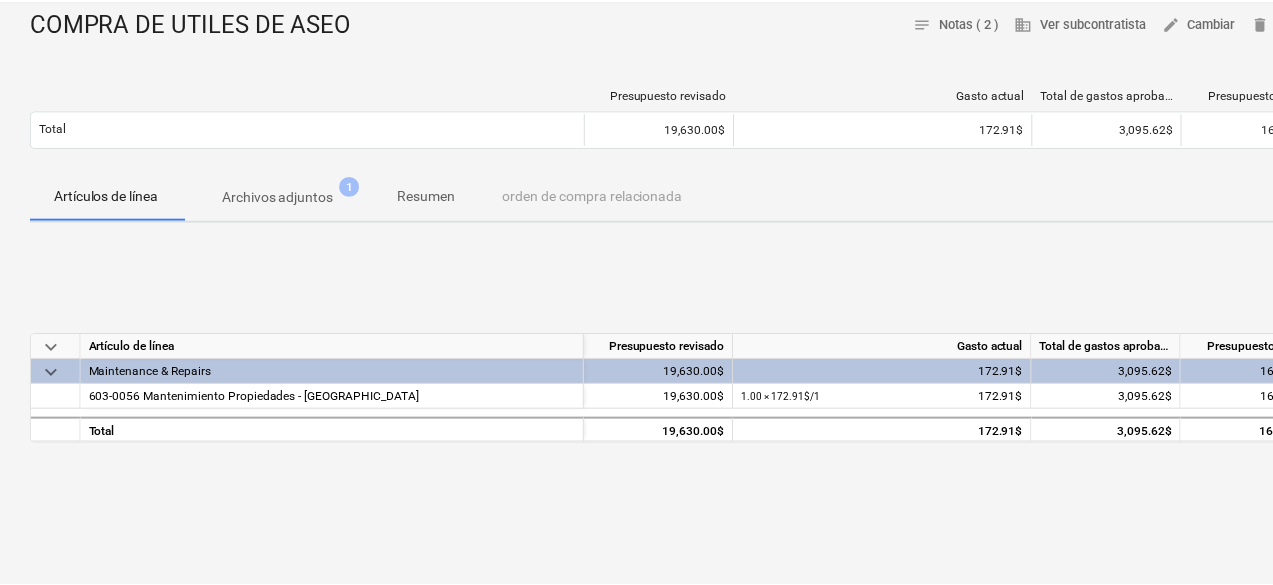 scroll, scrollTop: 0, scrollLeft: 0, axis: both 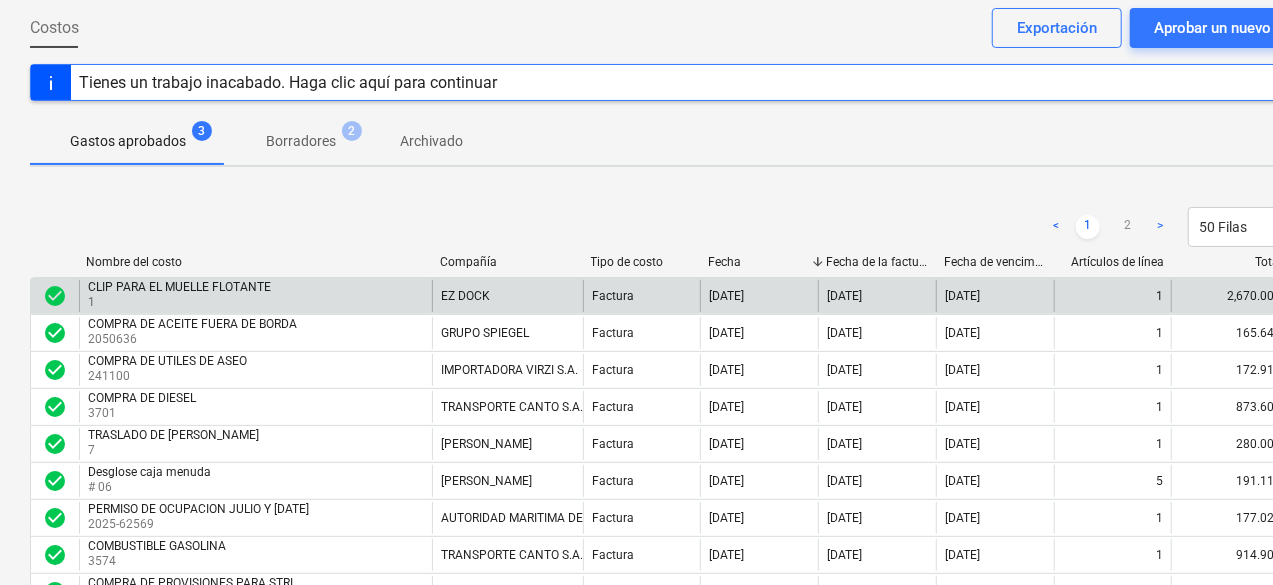 click on "EZ DOCK" at bounding box center [507, 296] 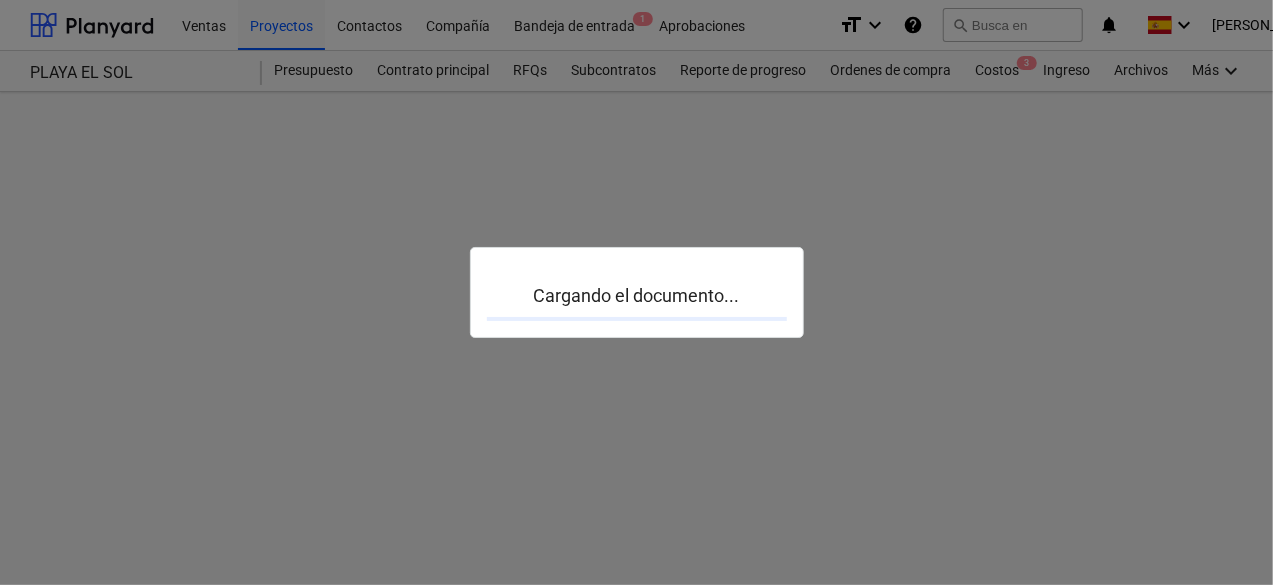 scroll, scrollTop: 0, scrollLeft: 0, axis: both 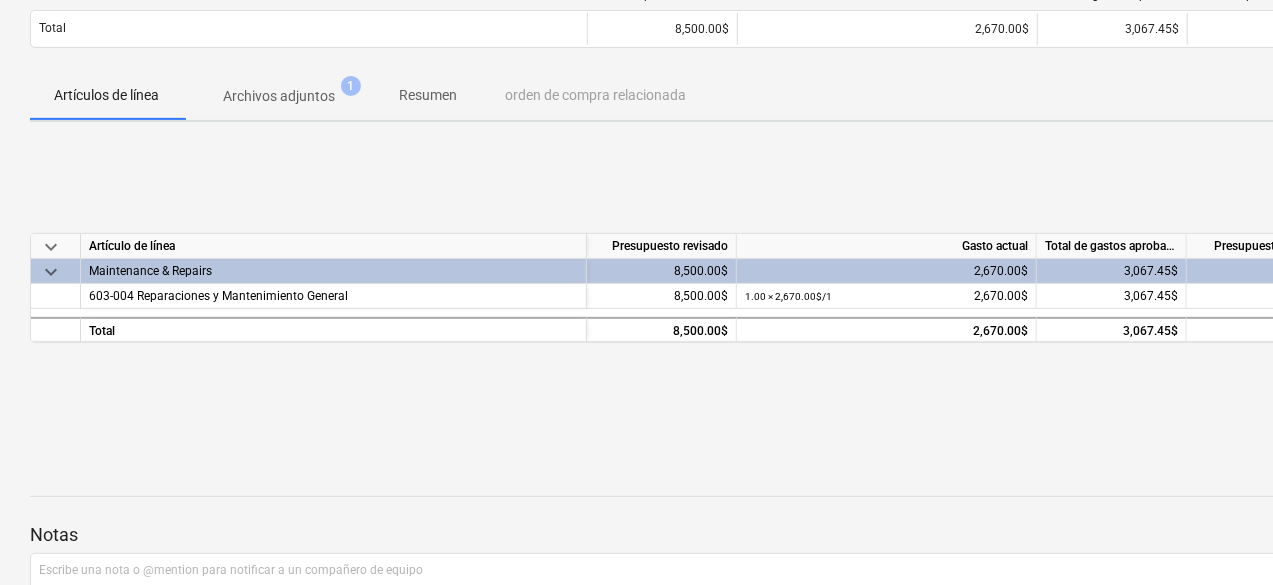 click on "Archivos adjuntos" at bounding box center (279, 96) 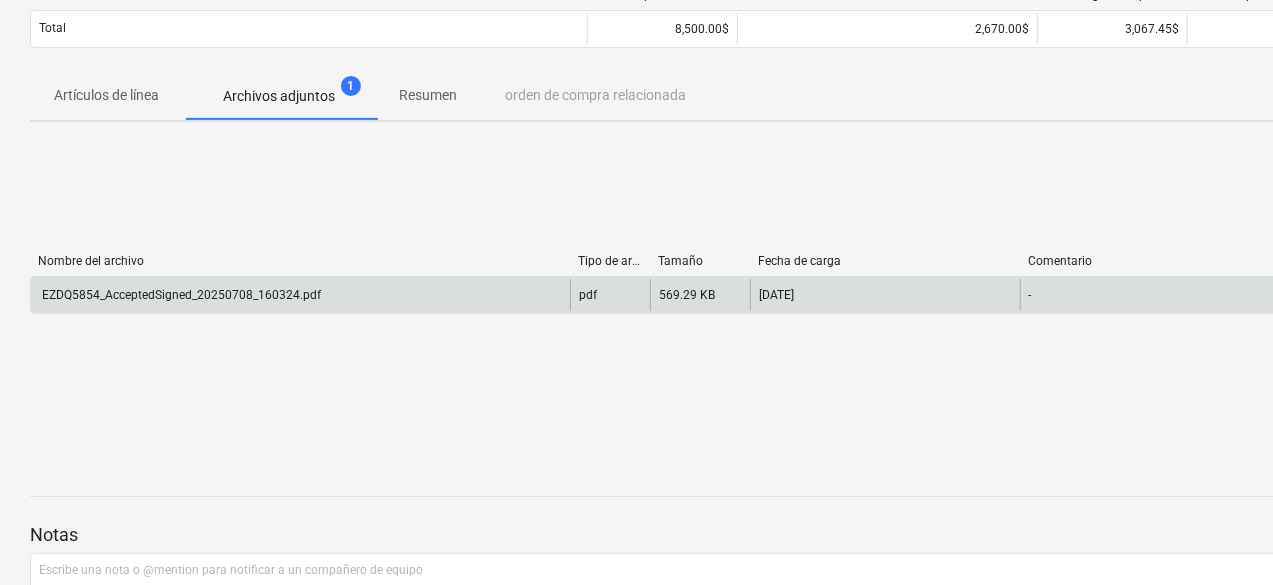 click on "pdf" at bounding box center [610, 295] 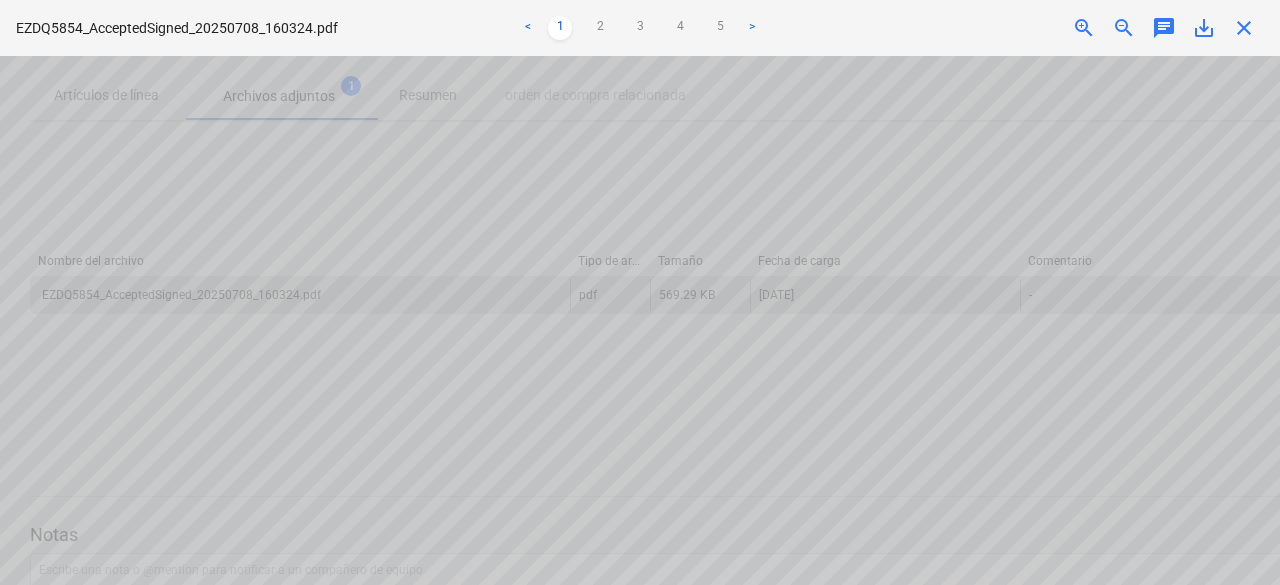 scroll, scrollTop: 0, scrollLeft: 0, axis: both 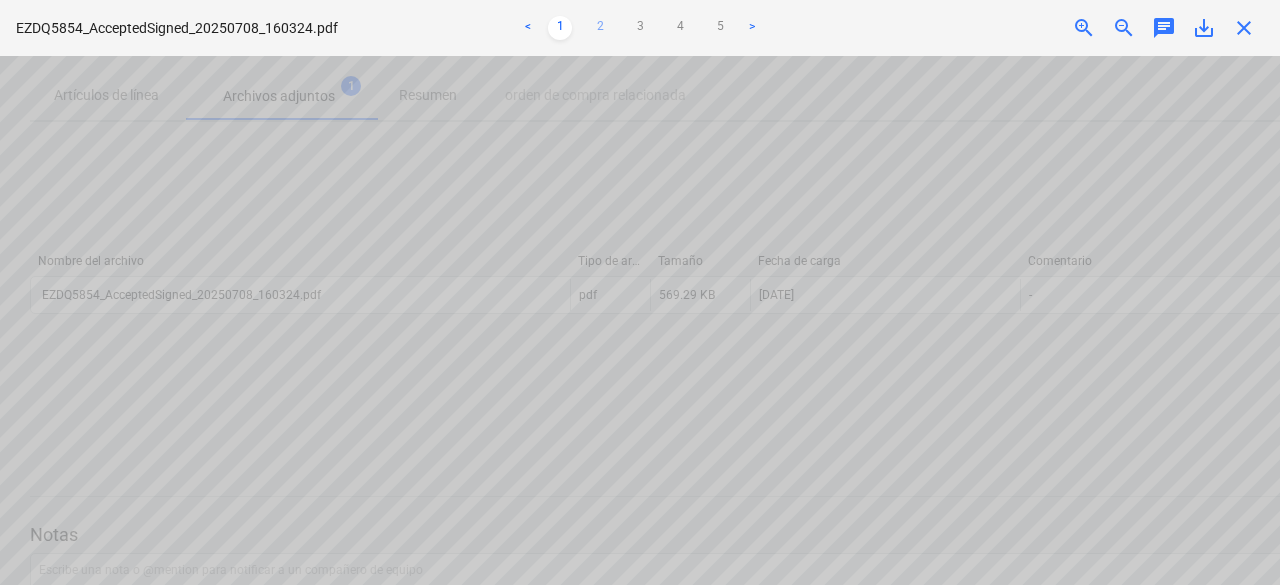 click on "2" at bounding box center [600, 28] 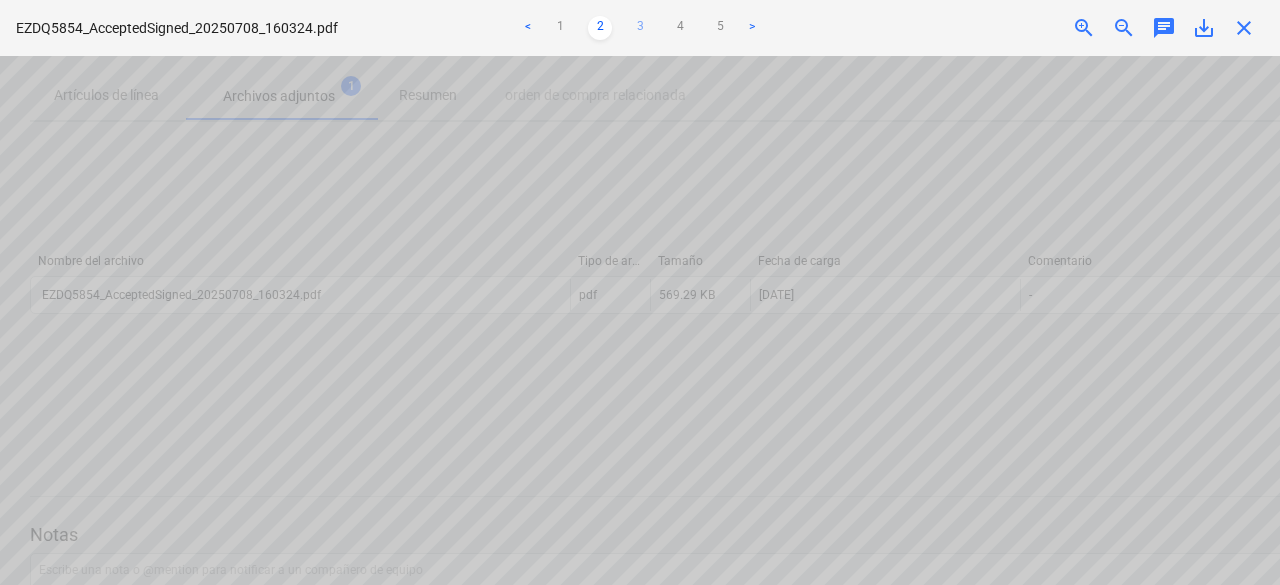 click on "3" at bounding box center (640, 28) 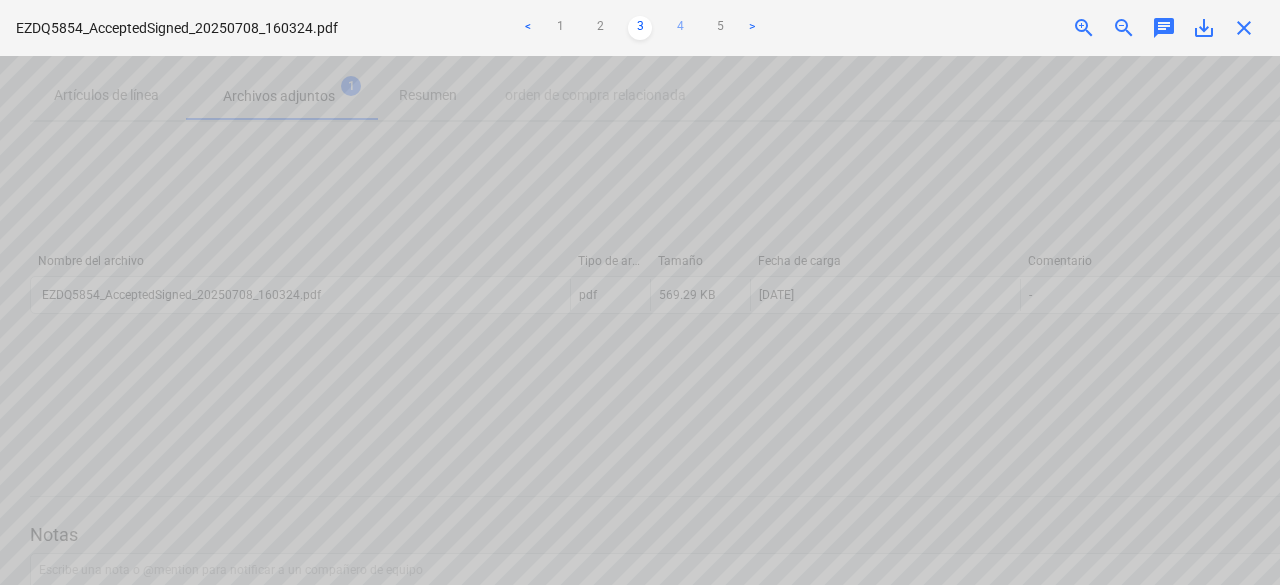 click on "4" at bounding box center (680, 28) 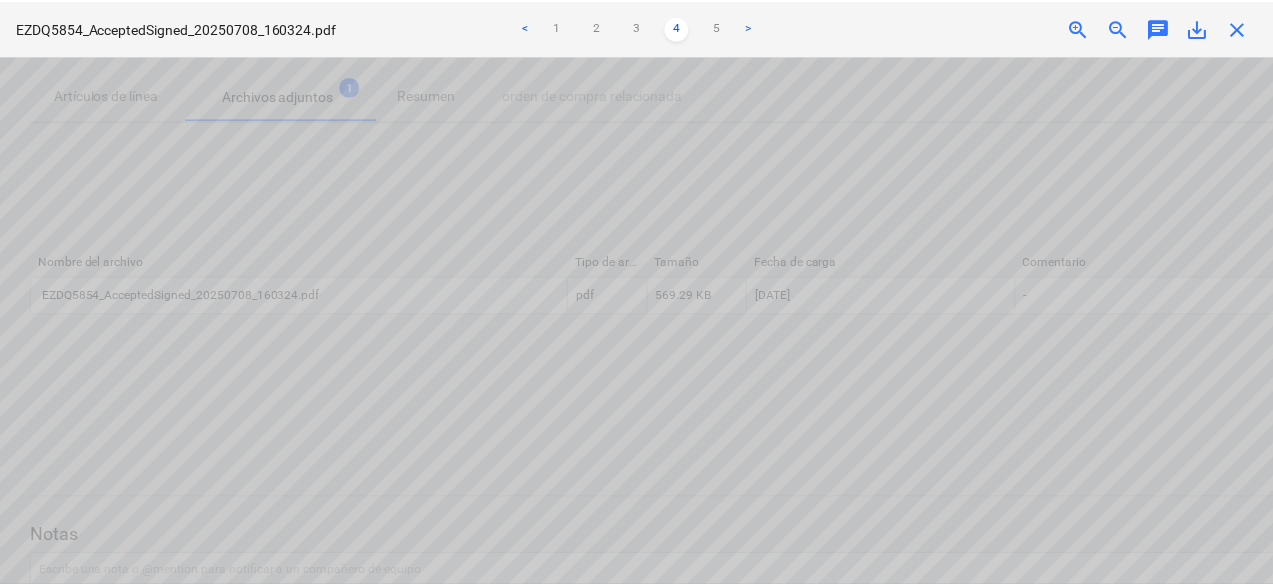 scroll, scrollTop: 0, scrollLeft: 0, axis: both 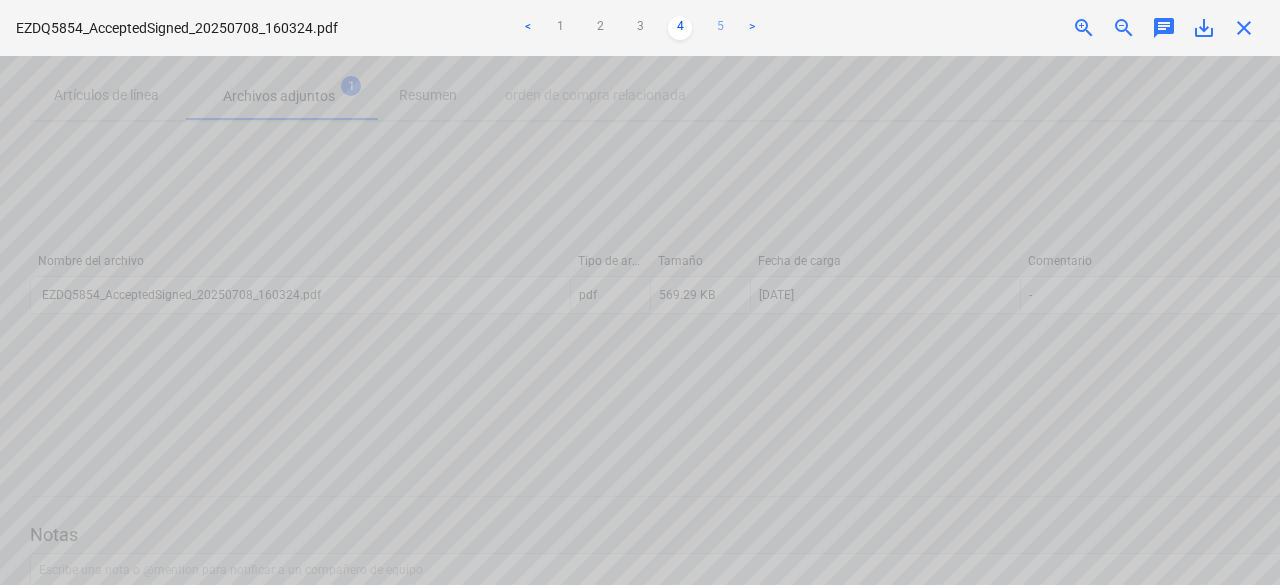 click on "5" at bounding box center (720, 28) 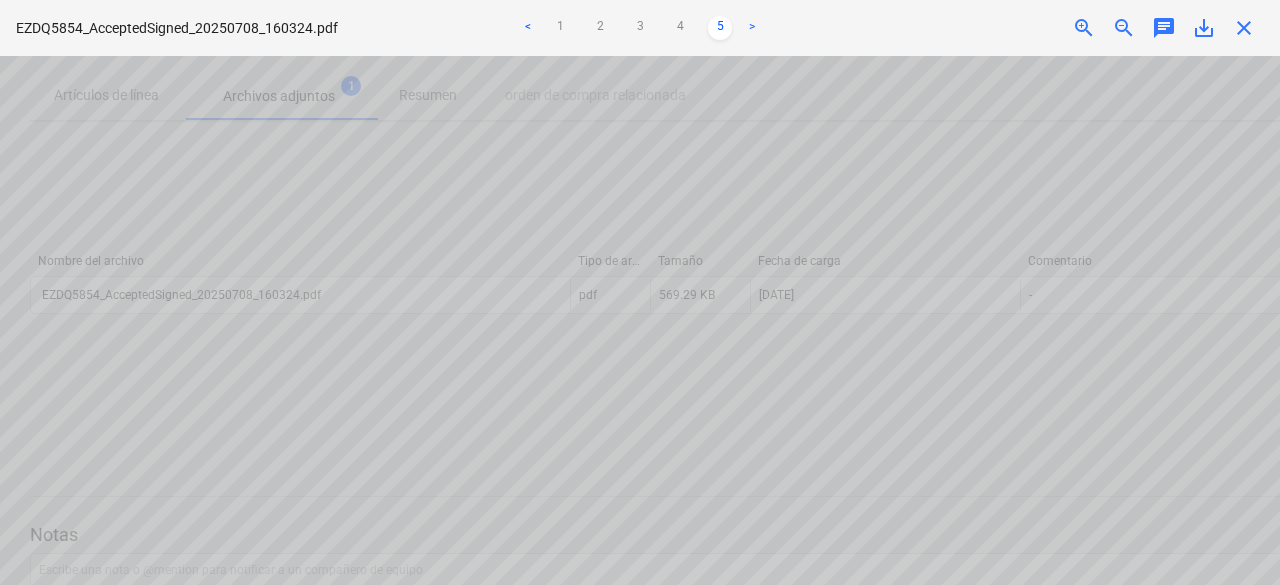 click on "La búsqueda de la lista de facturas falló" at bounding box center (1000, 21) 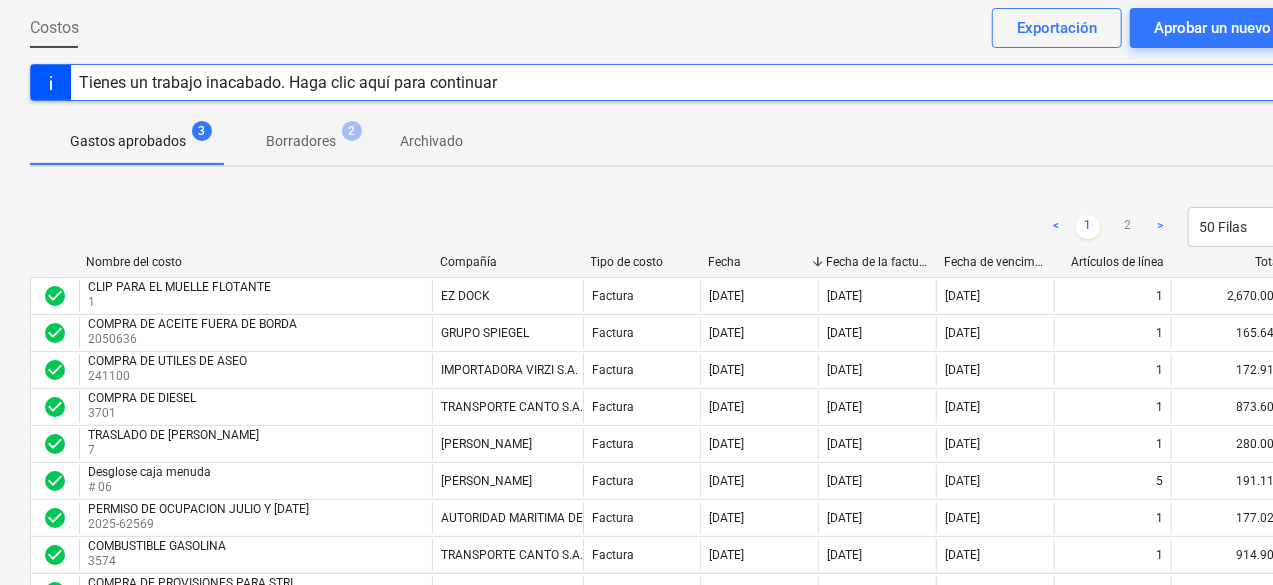 scroll, scrollTop: 0, scrollLeft: 0, axis: both 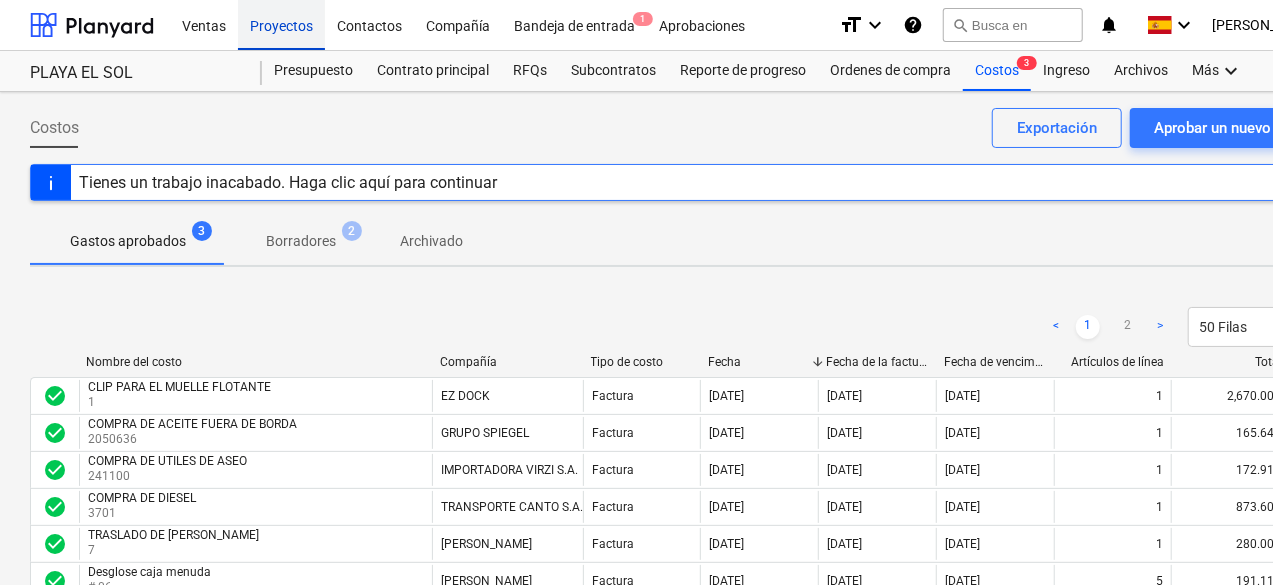 click on "Proyectos" at bounding box center (281, 24) 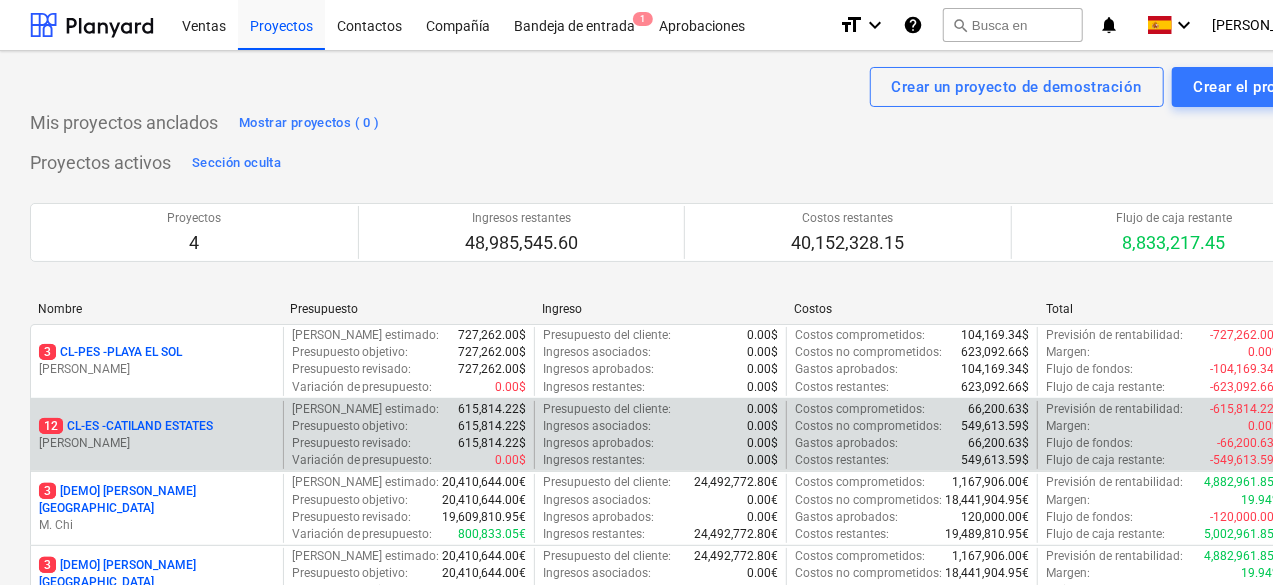 click on "[PERSON_NAME]" at bounding box center (157, 443) 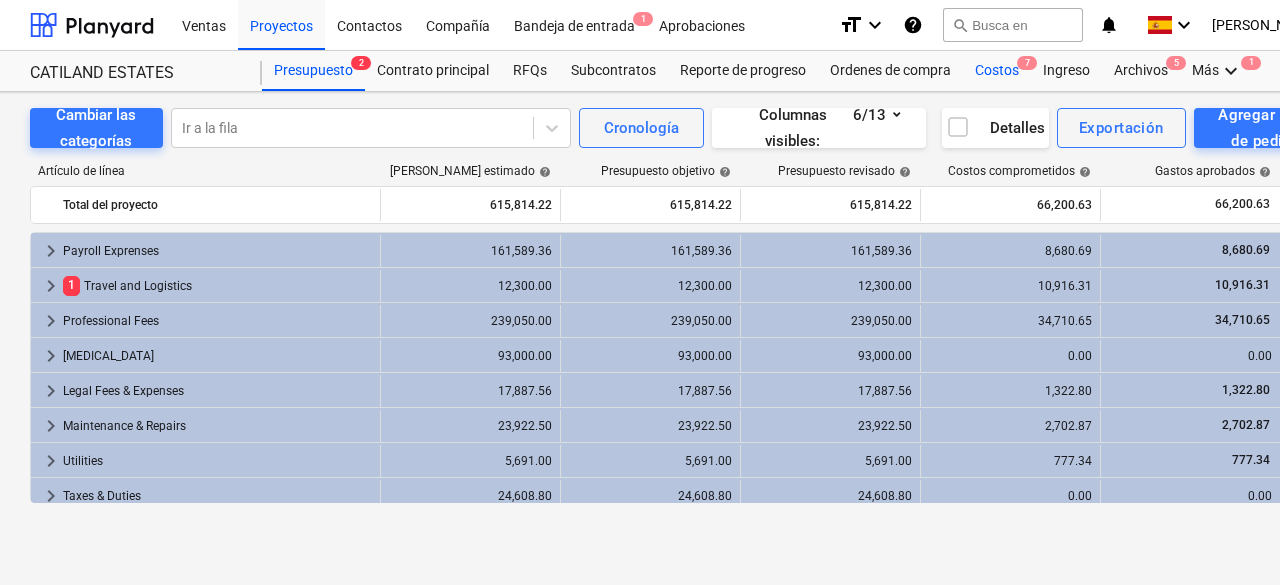 click on "Costos 7" at bounding box center (997, 71) 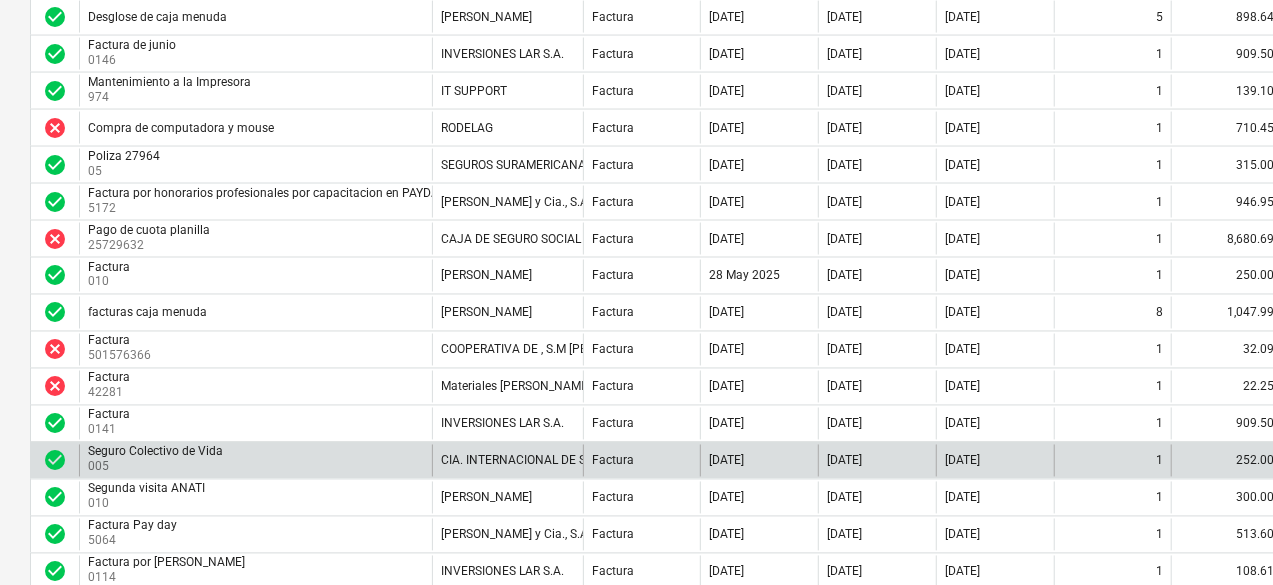 scroll, scrollTop: 1737, scrollLeft: 0, axis: vertical 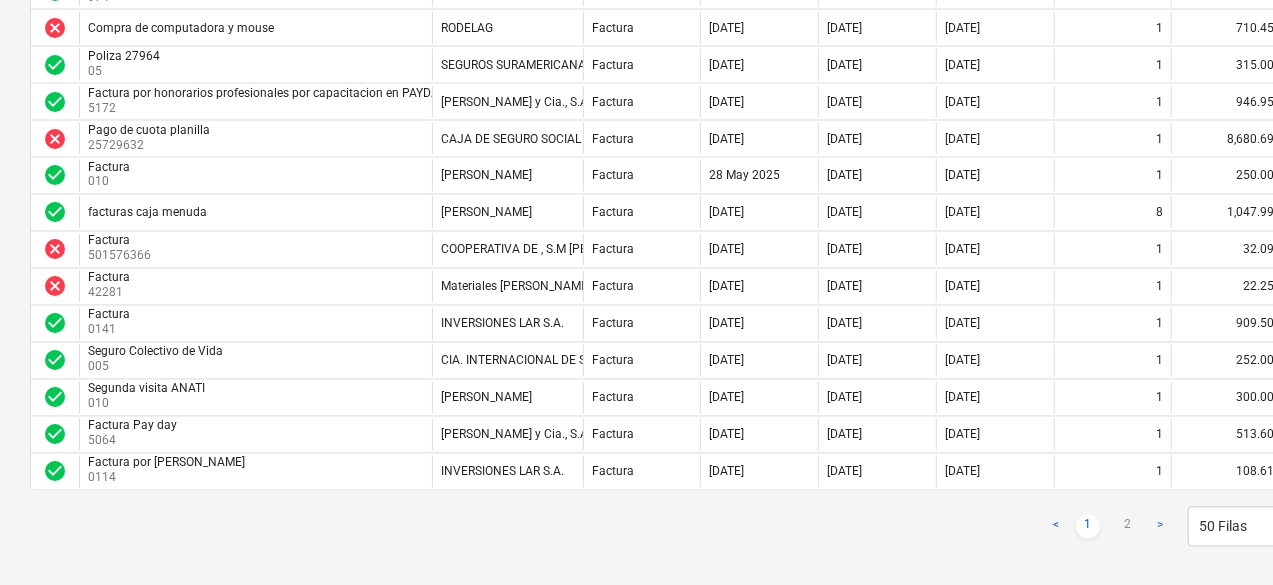 click on ">" at bounding box center (1160, 527) 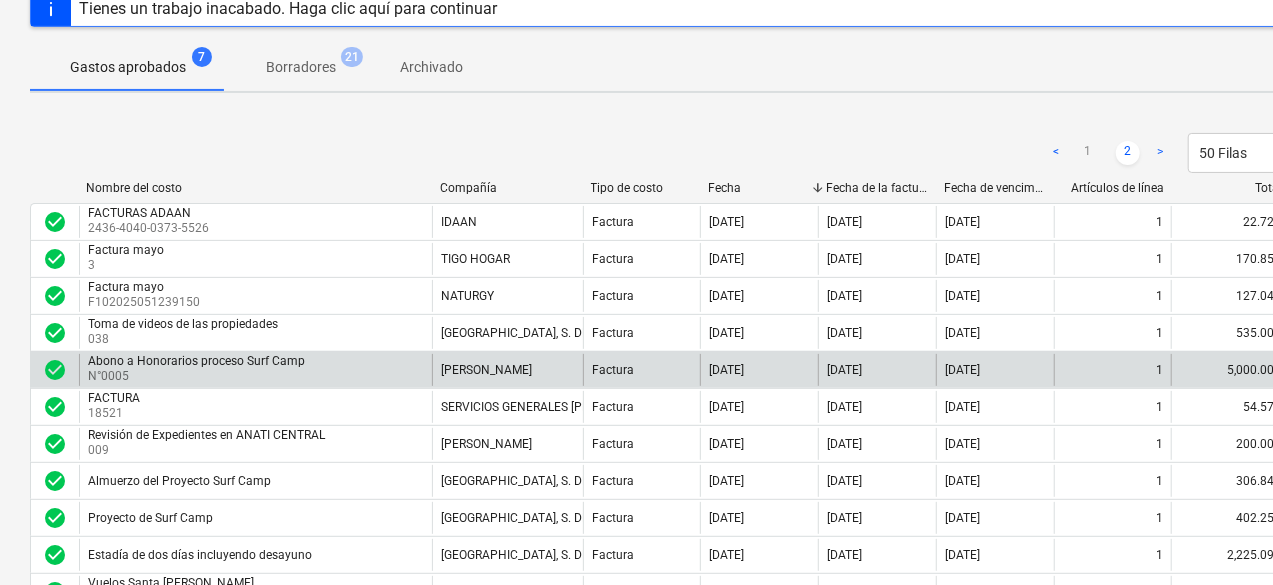 scroll, scrollTop: 74, scrollLeft: 0, axis: vertical 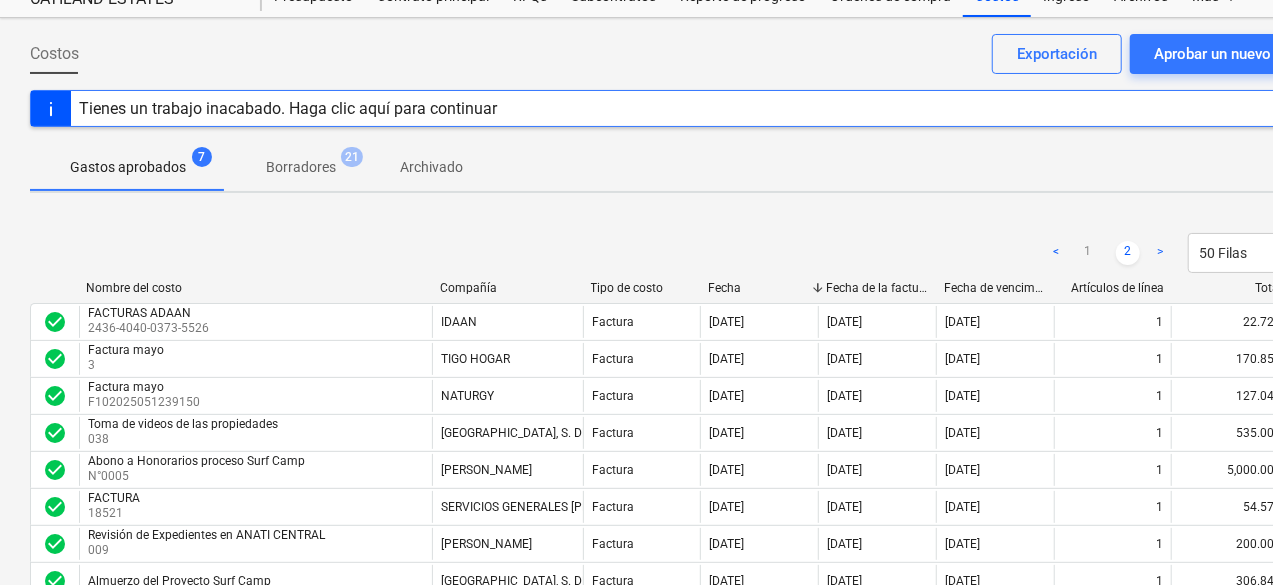 click on "<" at bounding box center [1056, 253] 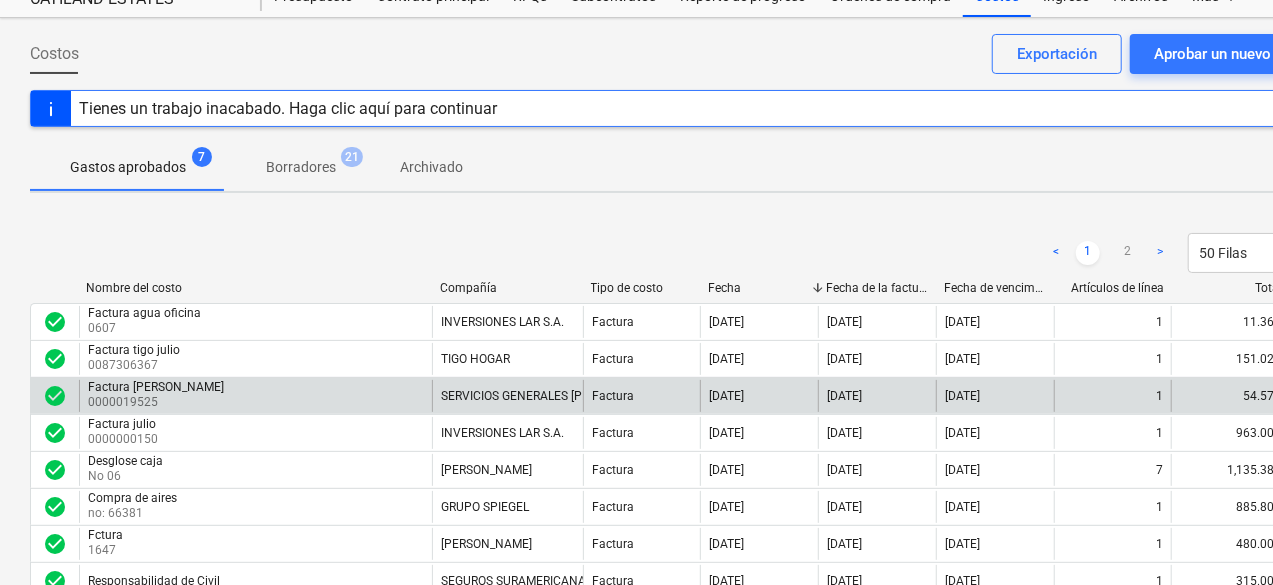 scroll, scrollTop: 174, scrollLeft: 0, axis: vertical 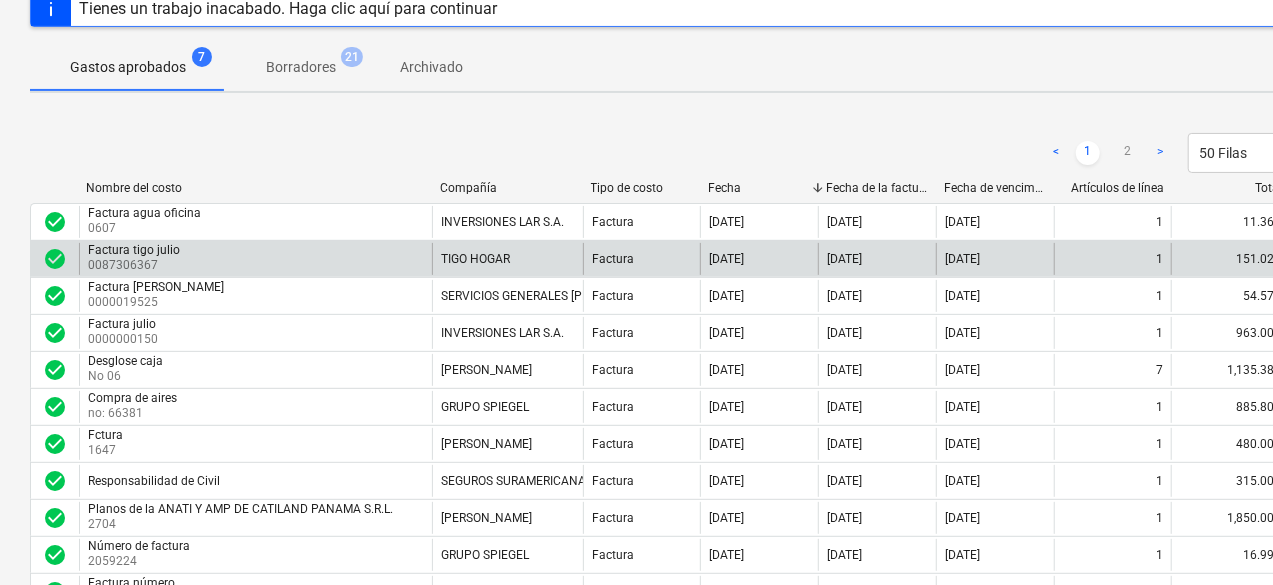 click on "[DATE]" at bounding box center (759, 259) 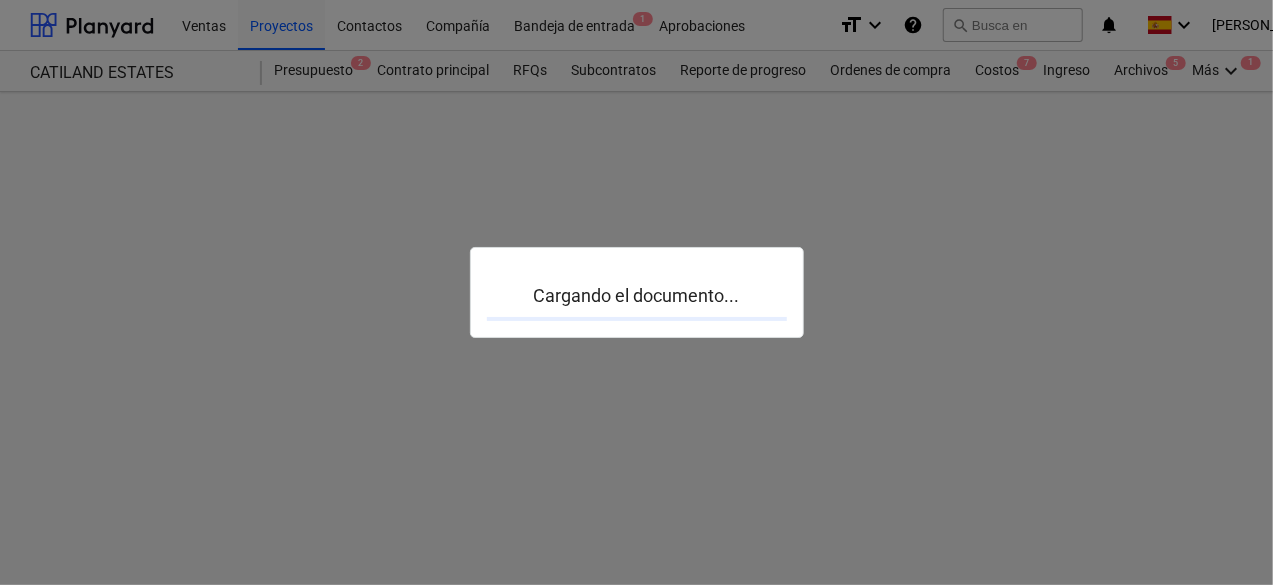 scroll, scrollTop: 0, scrollLeft: 0, axis: both 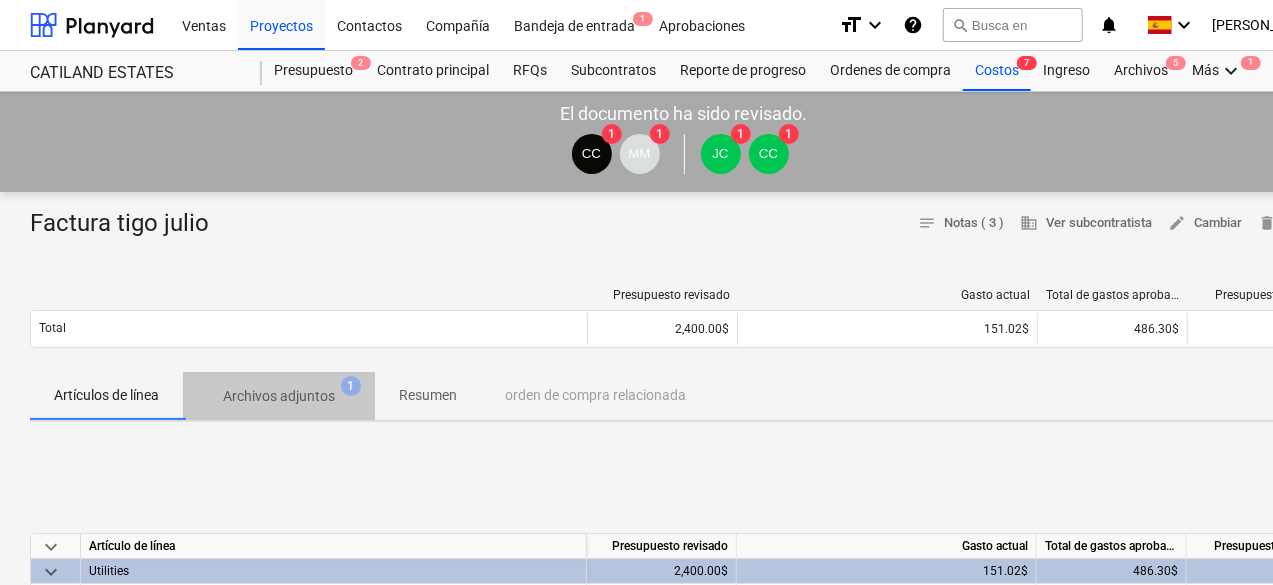 click on "Archivos adjuntos" at bounding box center [279, 396] 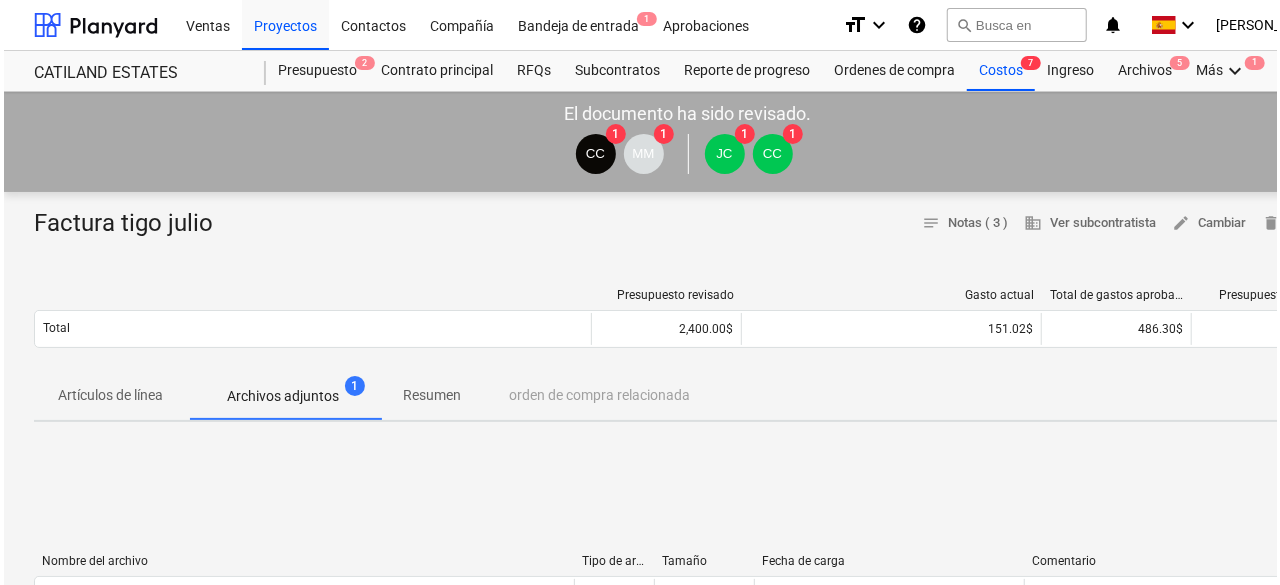 scroll, scrollTop: 300, scrollLeft: 0, axis: vertical 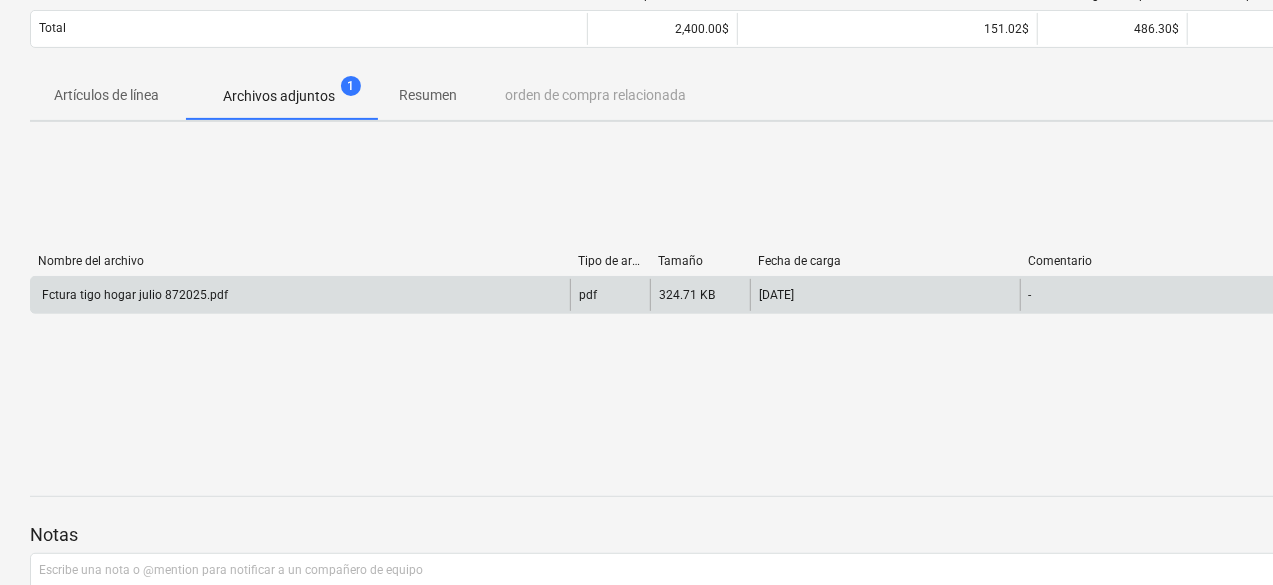 click on "pdf" at bounding box center (610, 295) 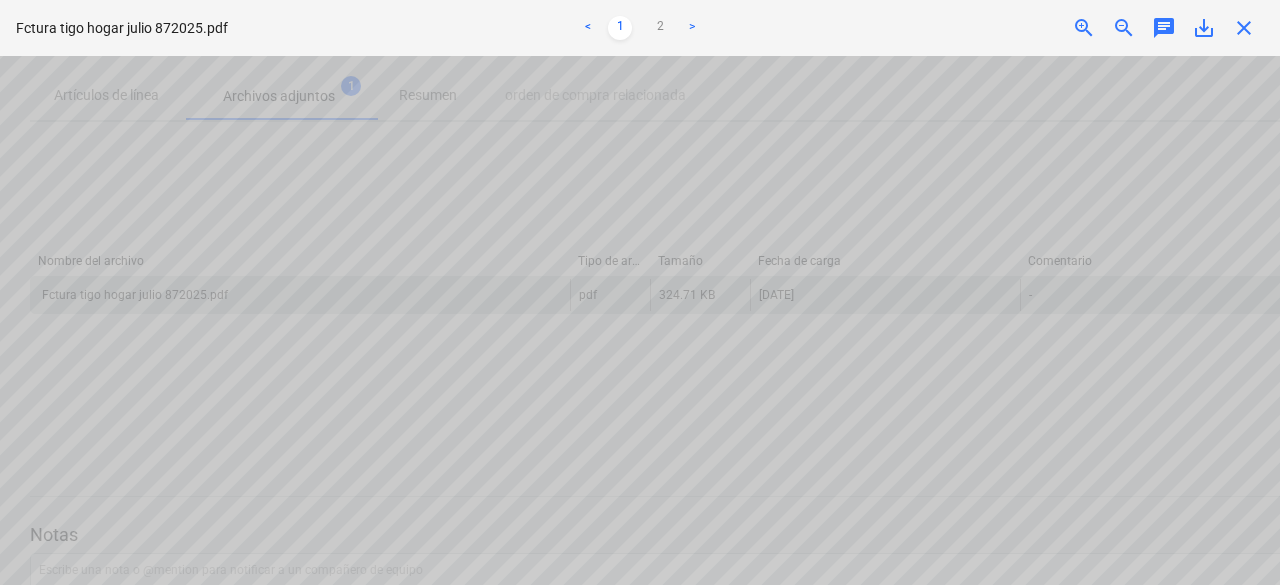 scroll, scrollTop: 1188, scrollLeft: 108, axis: both 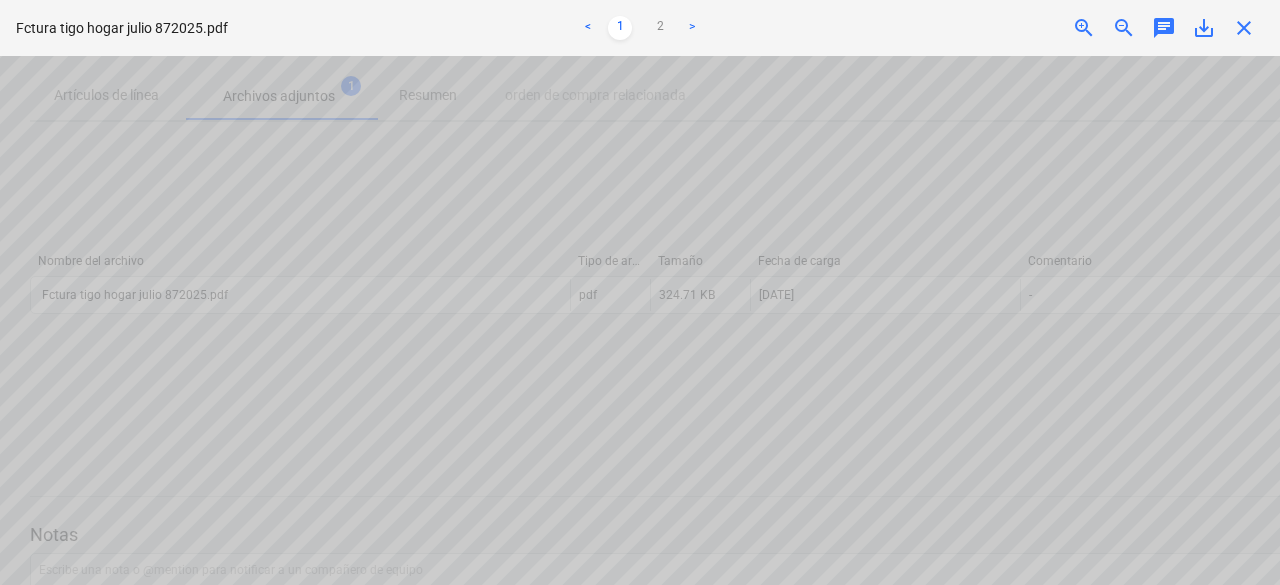drag, startPoint x: 1237, startPoint y: 27, endPoint x: 1224, endPoint y: 41, distance: 19.104973 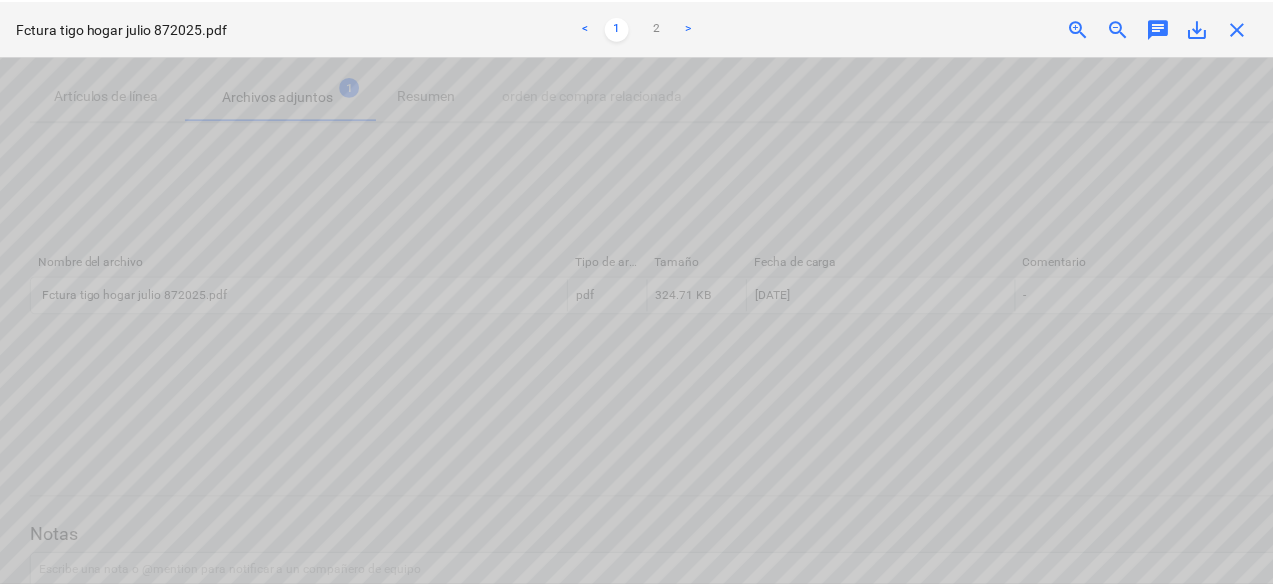 scroll, scrollTop: 0, scrollLeft: 0, axis: both 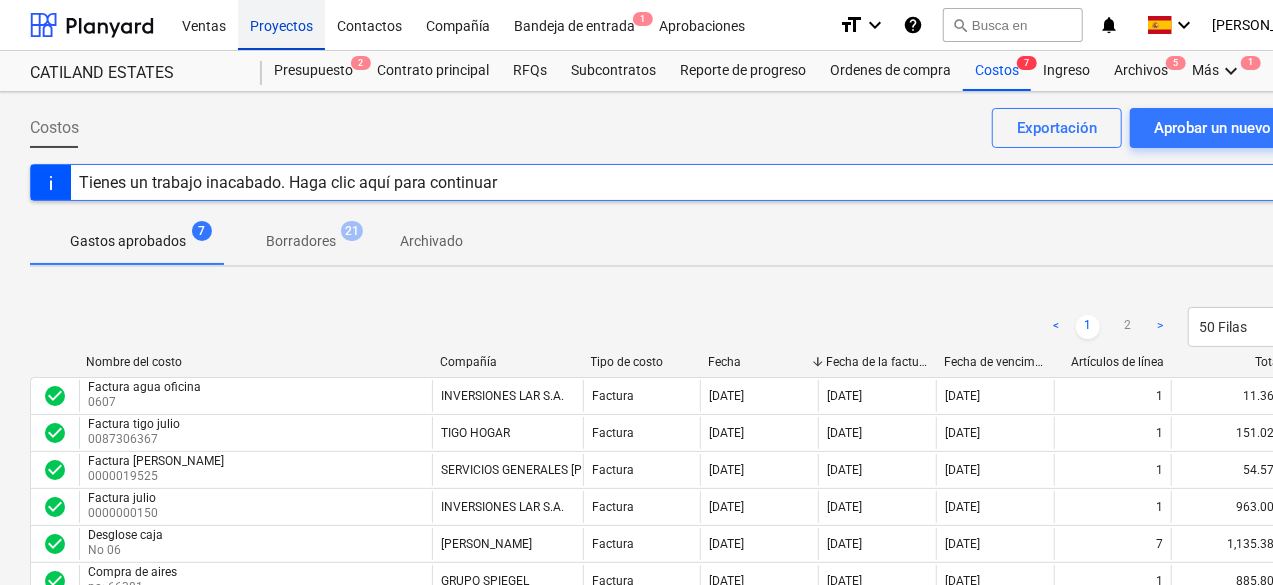 click on "Proyectos" at bounding box center [281, 24] 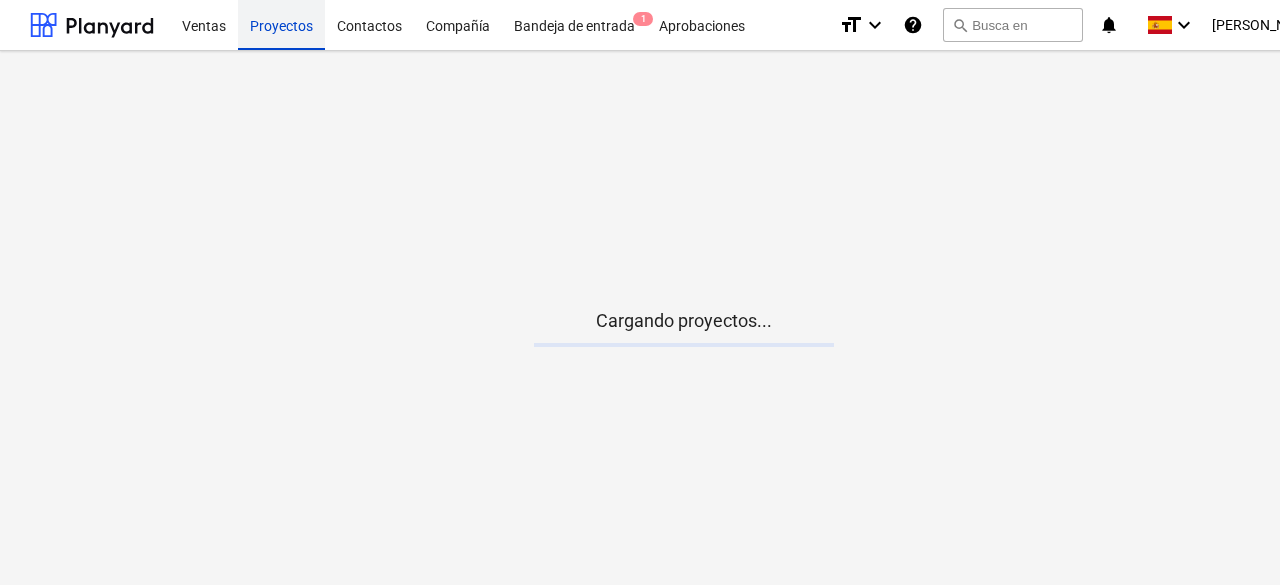 click on "Proyectos" at bounding box center (281, 24) 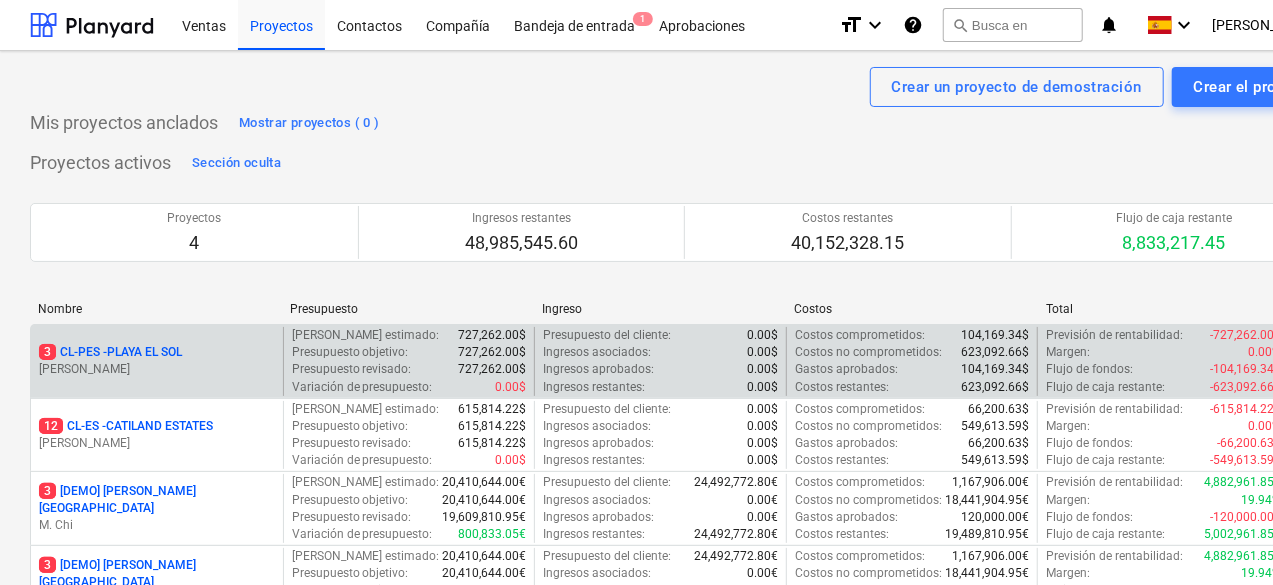 click on "3  CL-PES -  PLAYA EL [PERSON_NAME]" at bounding box center (157, 361) 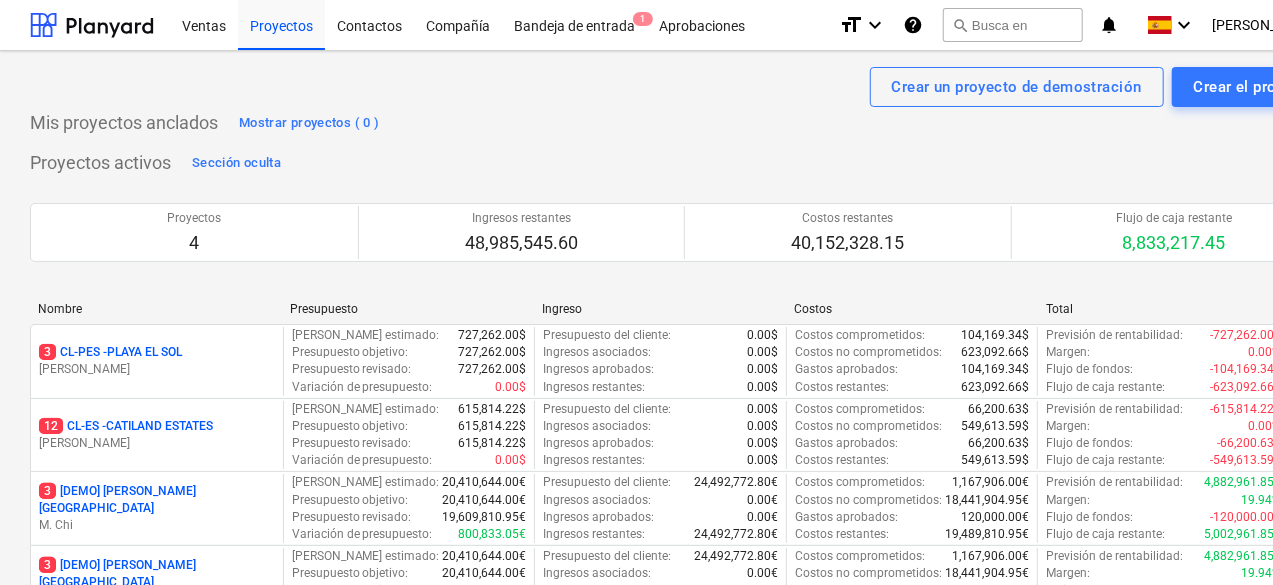 click on "3  CL-PES -  [GEOGRAPHIC_DATA]" at bounding box center [157, 352] 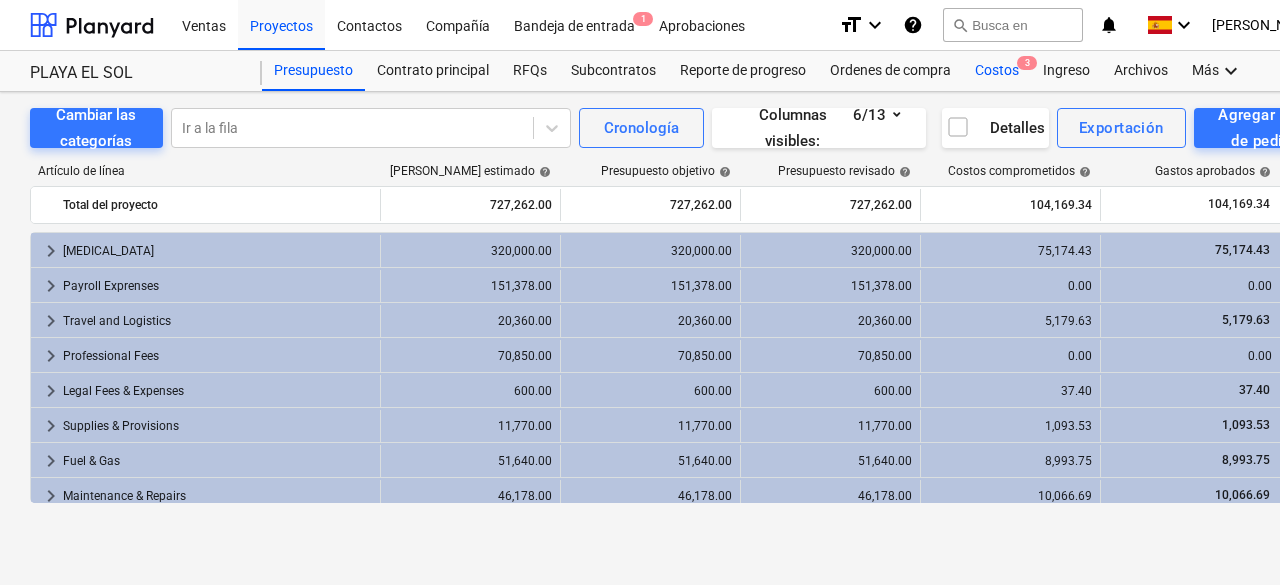 click on "Costos 3" at bounding box center (997, 71) 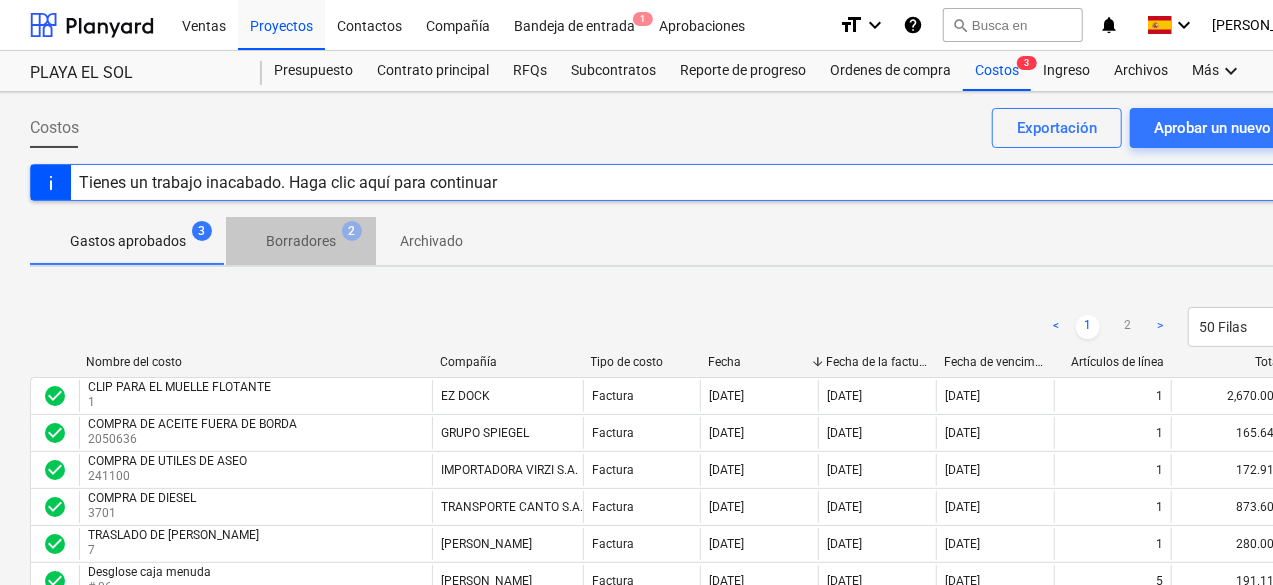 click on "Borradores" at bounding box center [301, 241] 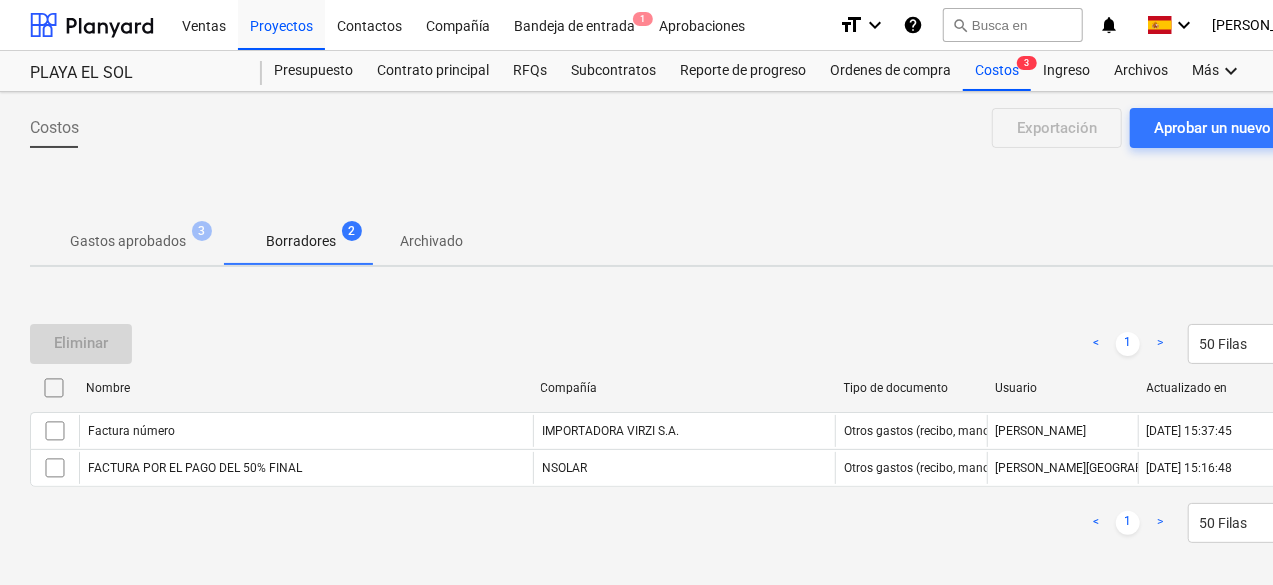 click on "Gastos aprobados 3" at bounding box center [128, 241] 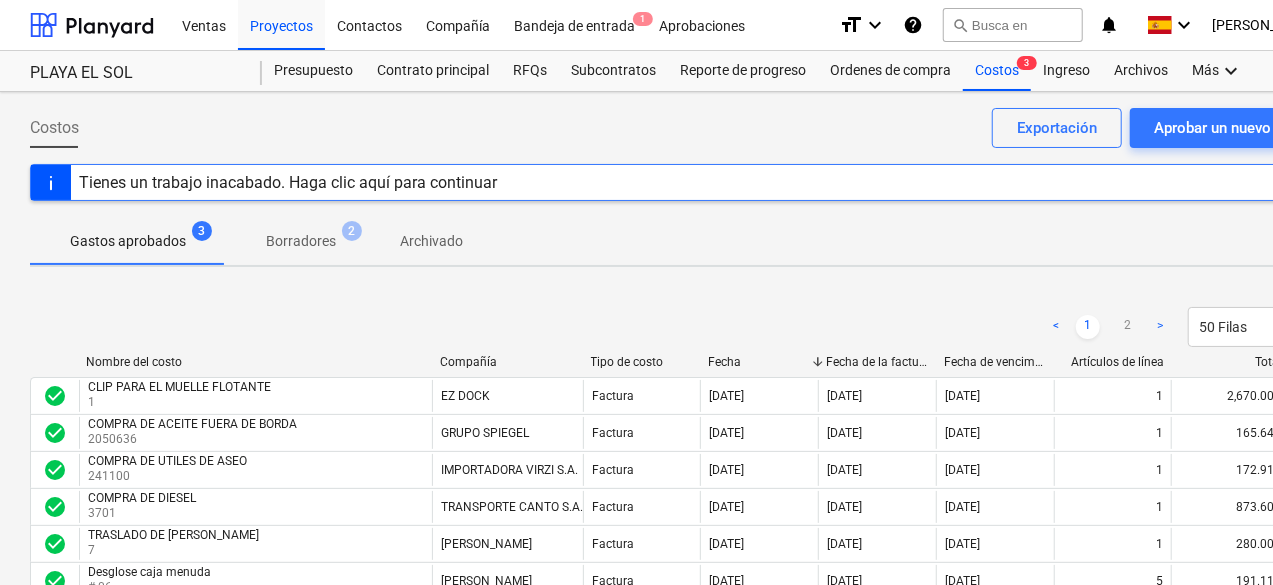 scroll, scrollTop: 200, scrollLeft: 0, axis: vertical 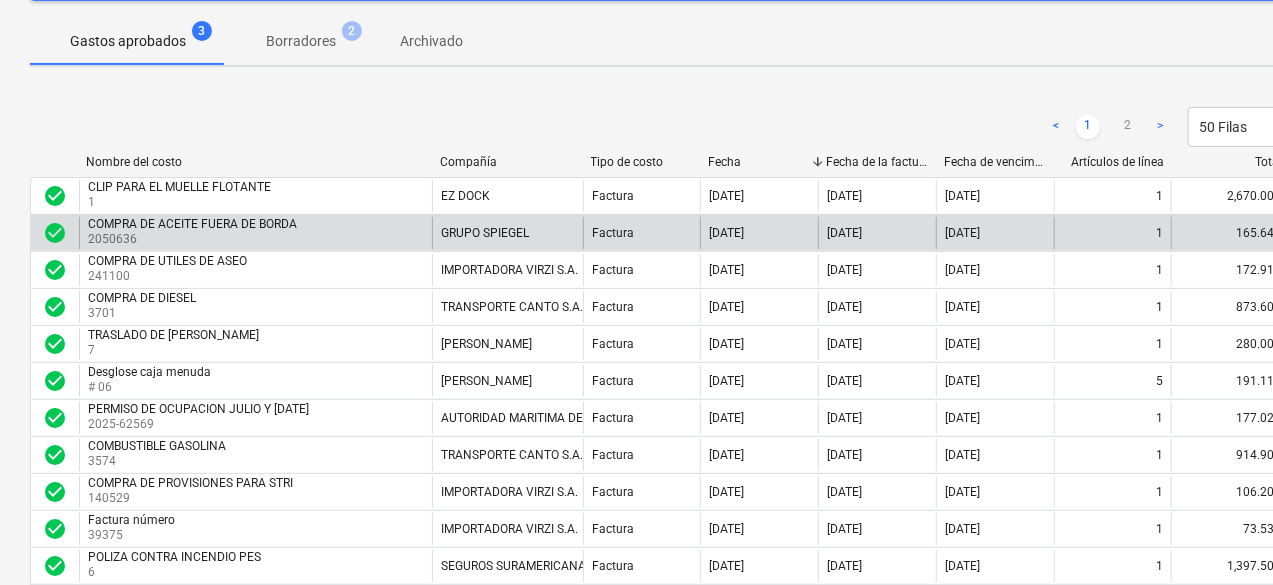 click on "Factura" at bounding box center (642, 233) 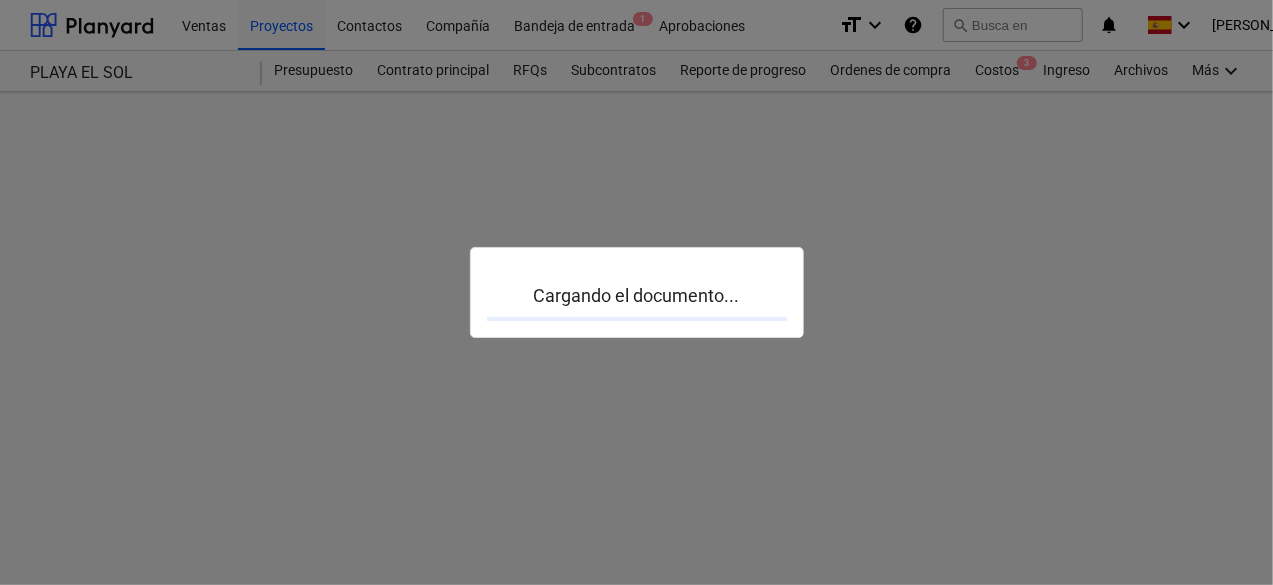 scroll, scrollTop: 0, scrollLeft: 0, axis: both 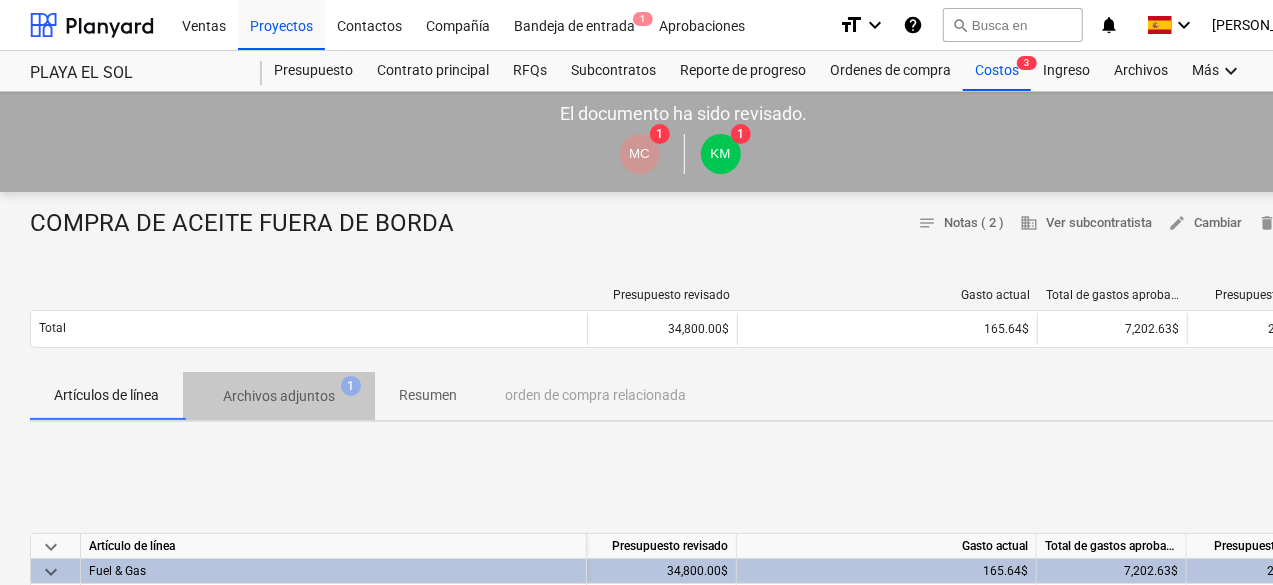 click on "Archivos adjuntos 1" at bounding box center (279, 396) 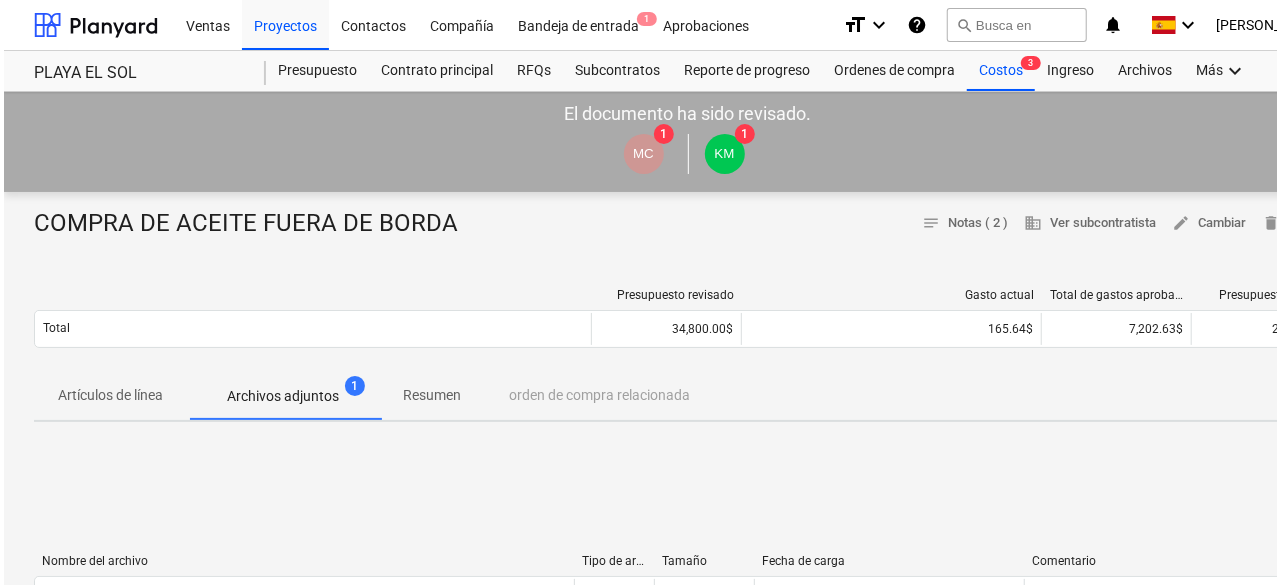 scroll, scrollTop: 300, scrollLeft: 0, axis: vertical 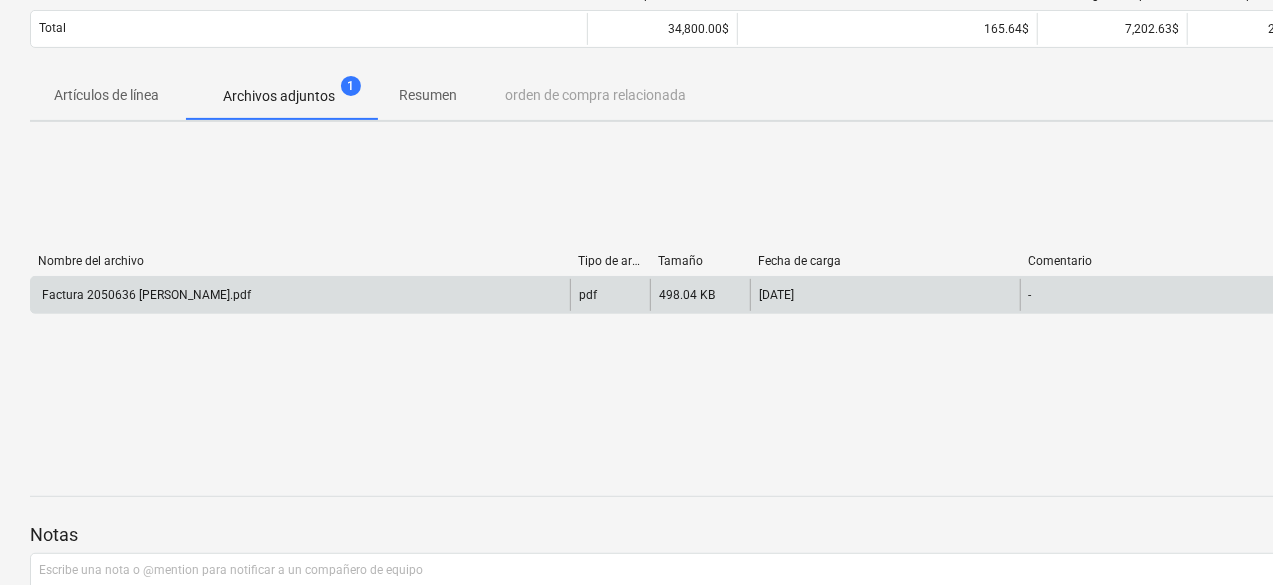 click on "pdf" at bounding box center (610, 295) 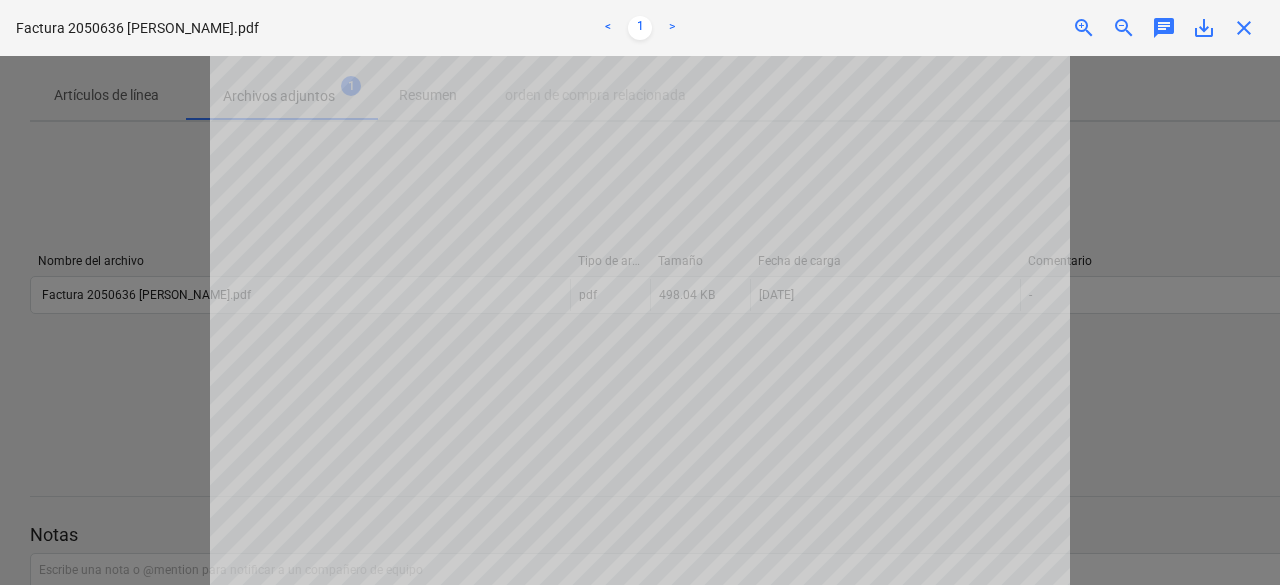 click on "La búsqueda de la lista de facturas falló" at bounding box center [1000, 21] 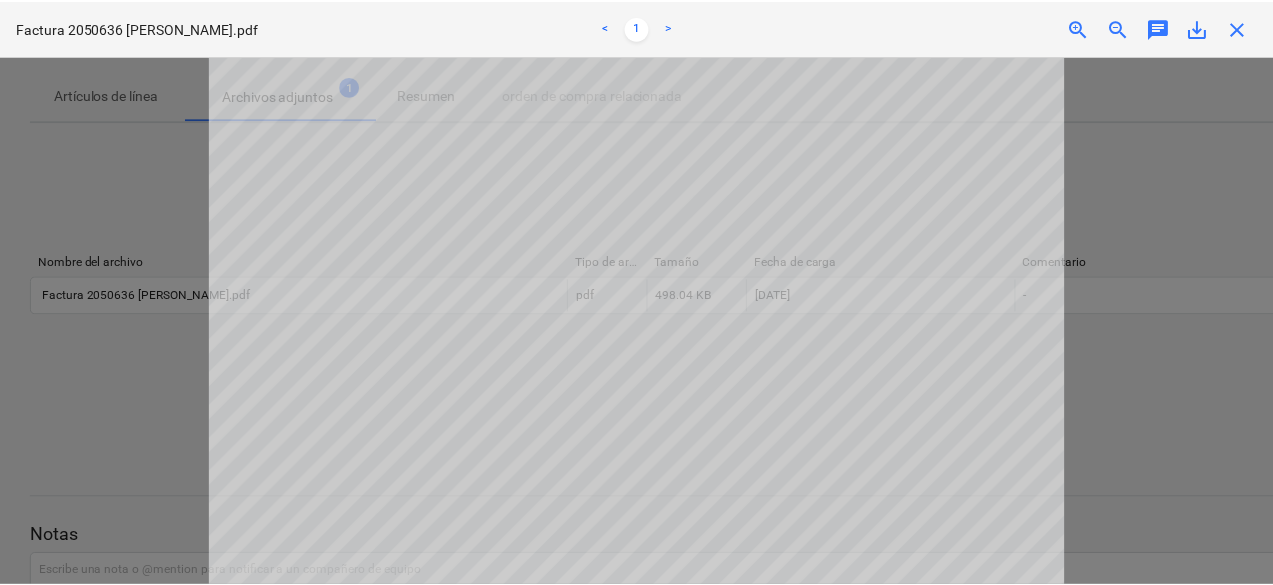 scroll, scrollTop: 0, scrollLeft: 0, axis: both 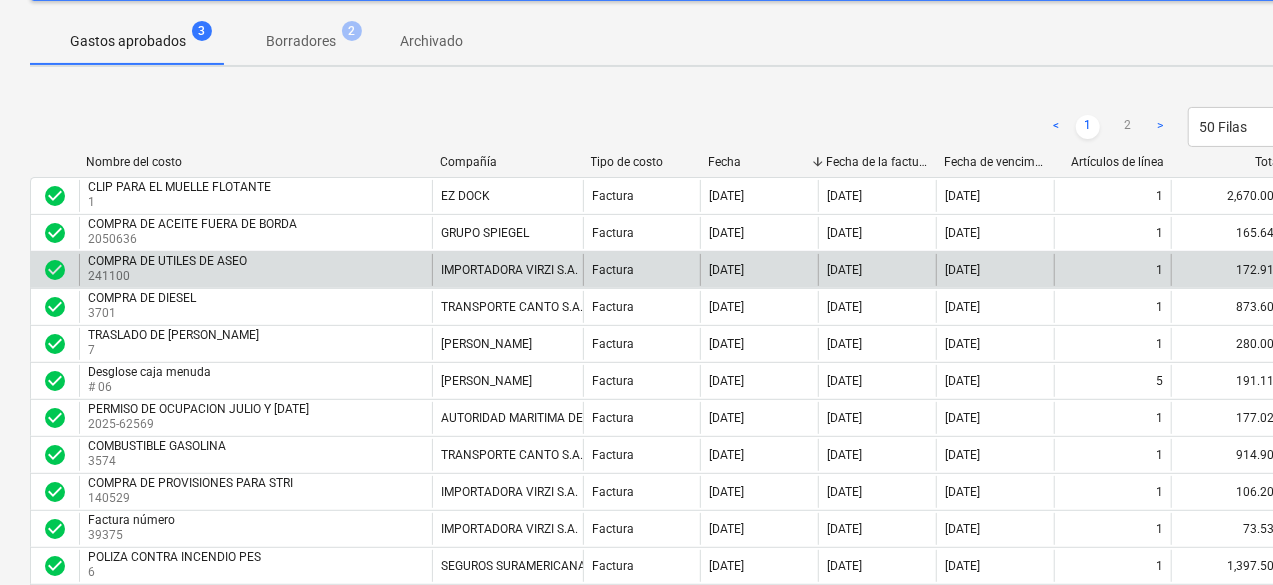 click on "1" at bounding box center [1113, 270] 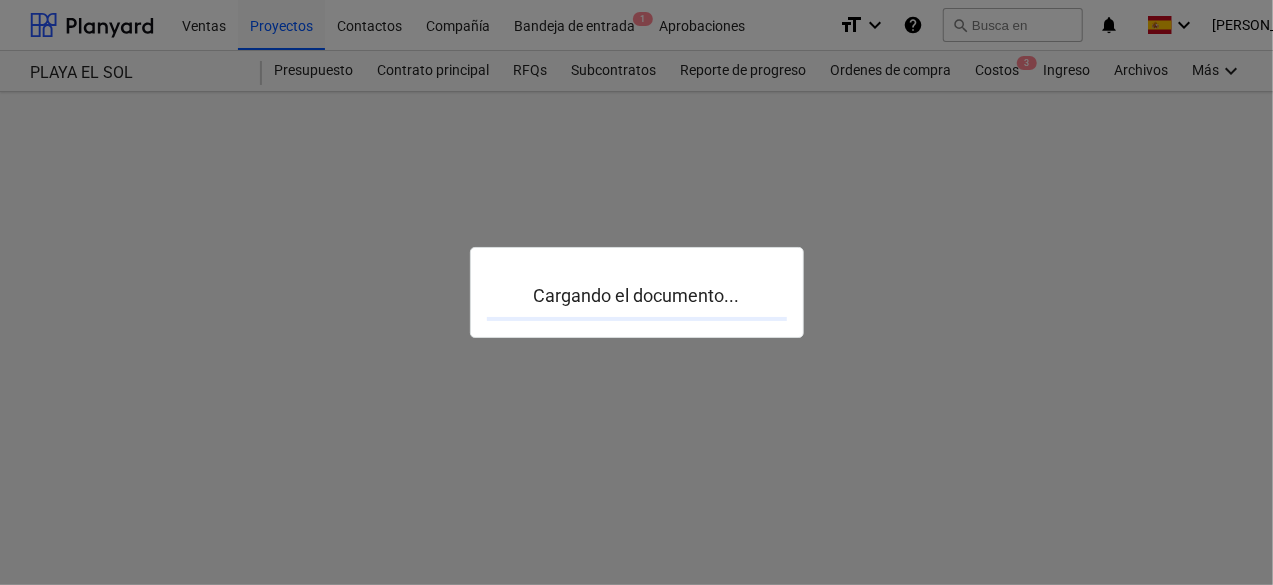 scroll, scrollTop: 0, scrollLeft: 0, axis: both 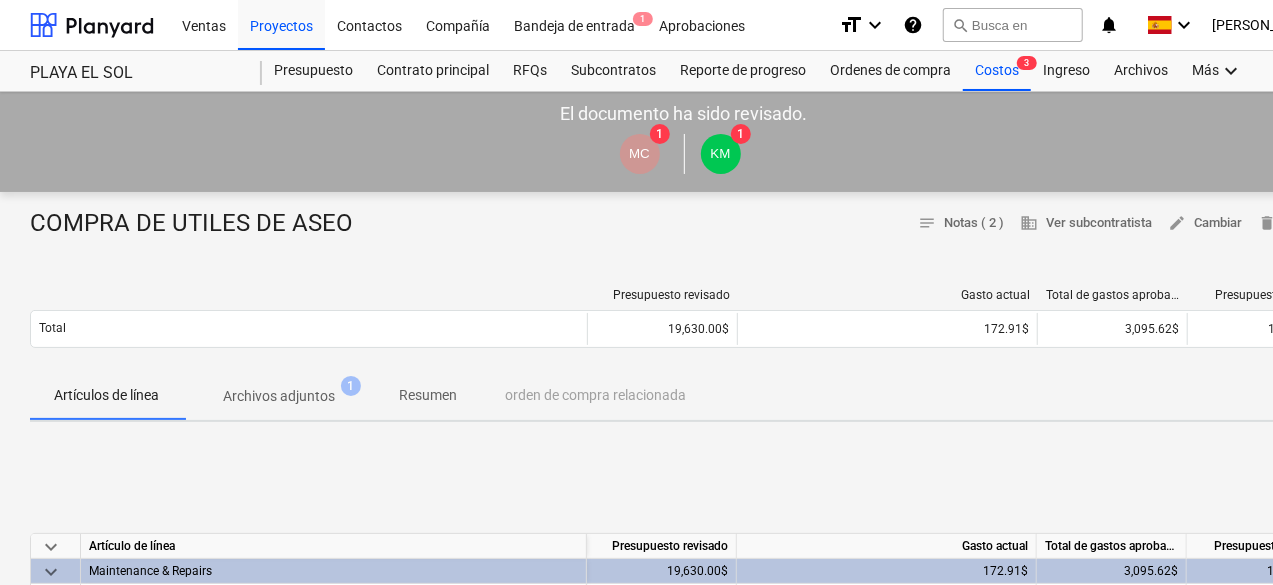 click on "Archivos adjuntos" at bounding box center (279, 396) 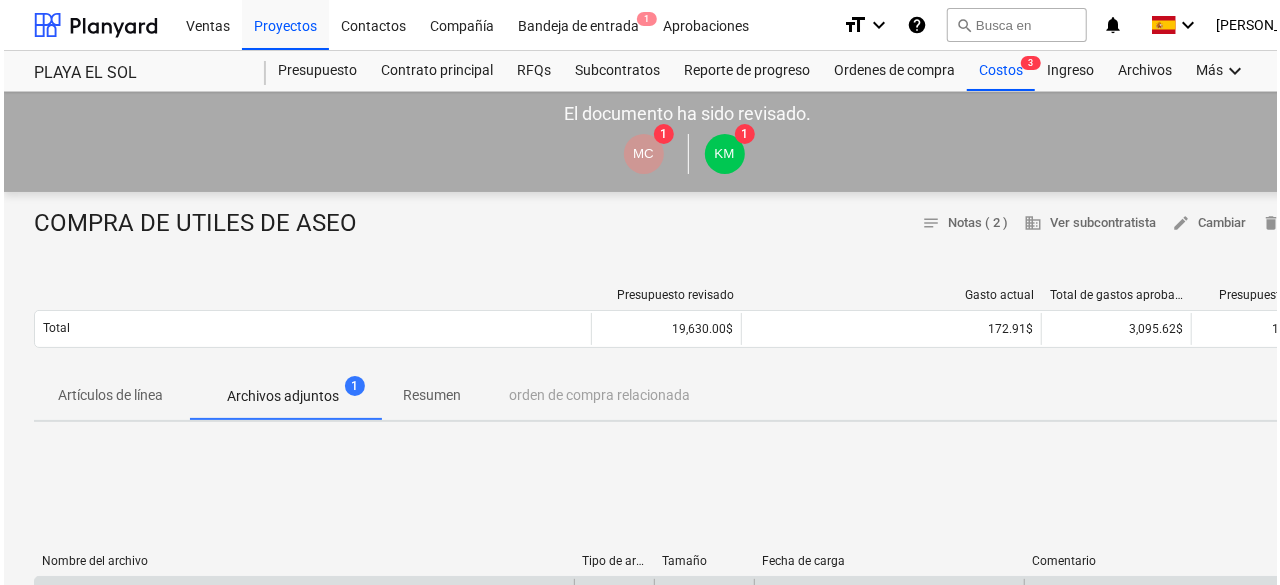 scroll, scrollTop: 200, scrollLeft: 0, axis: vertical 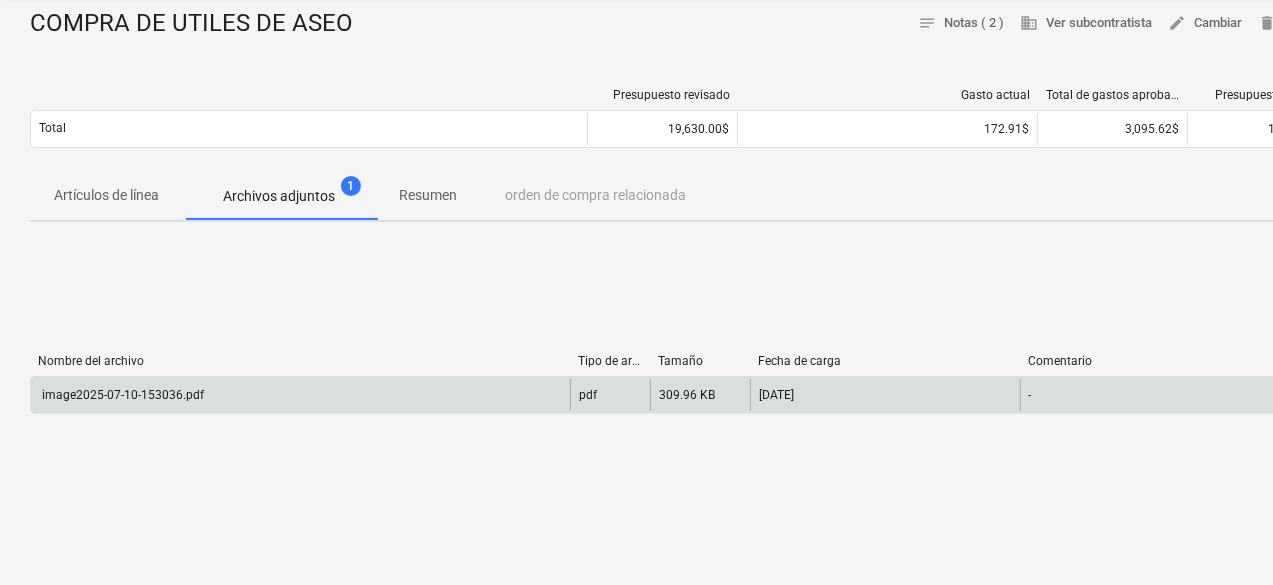 click on "pdf" at bounding box center [610, 395] 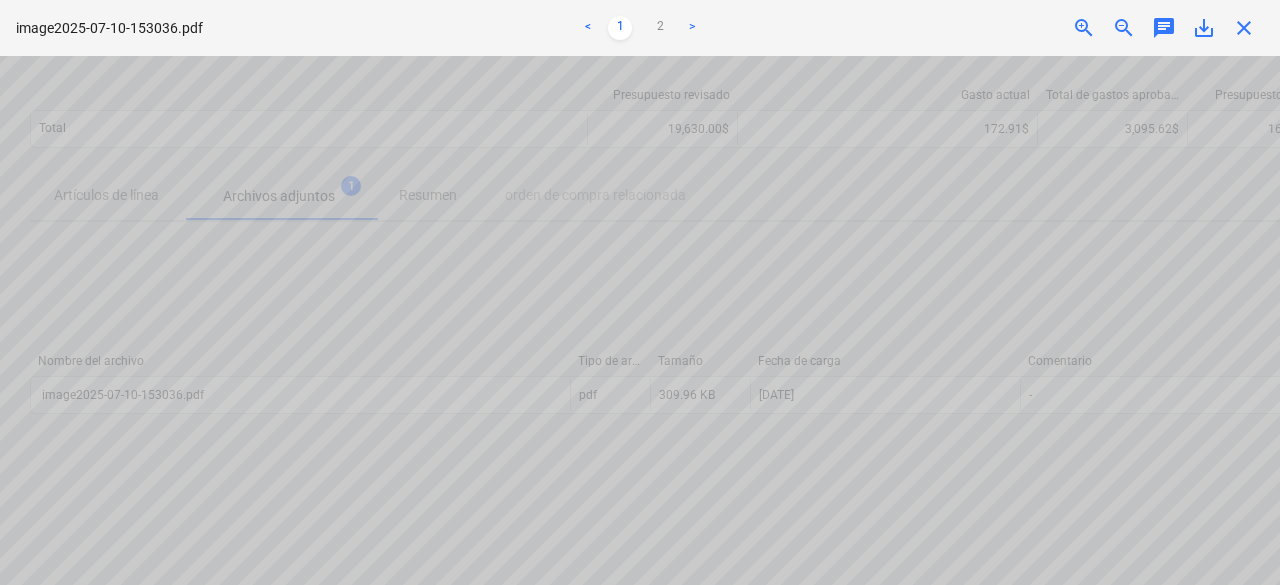 scroll, scrollTop: 473, scrollLeft: 108, axis: both 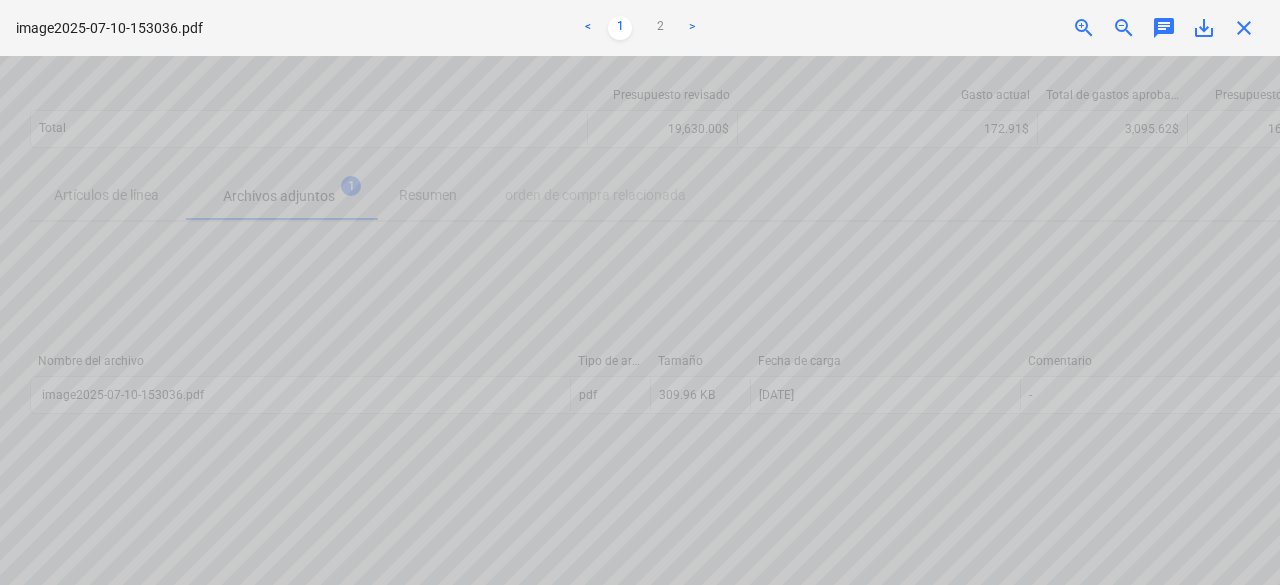 click on ">" at bounding box center (692, 28) 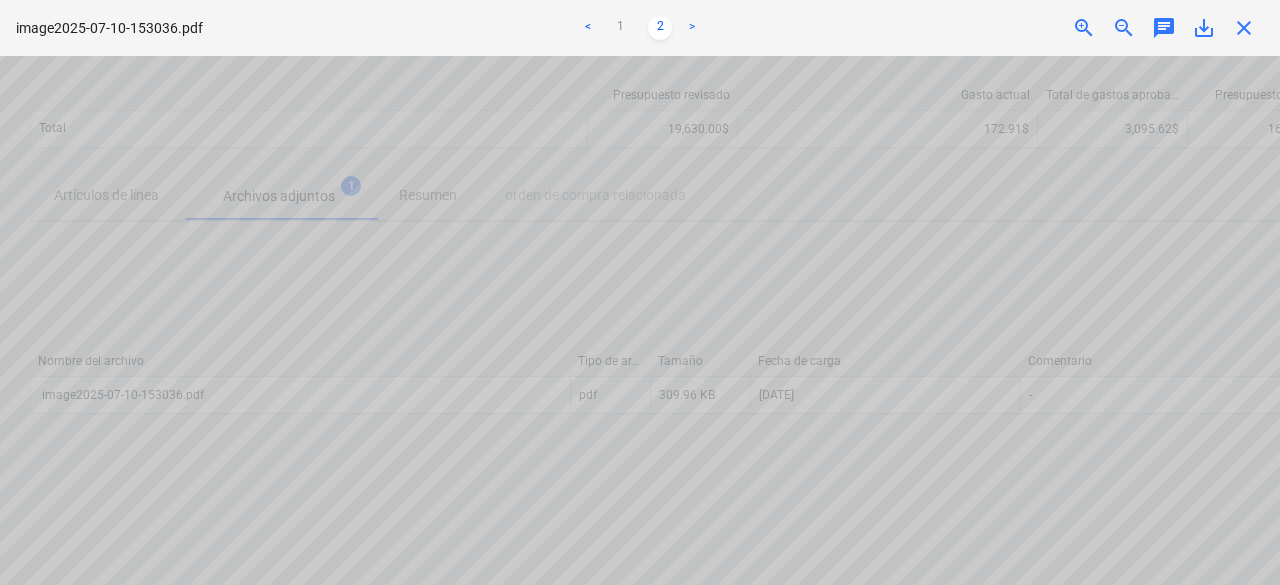 scroll, scrollTop: 277, scrollLeft: 48, axis: both 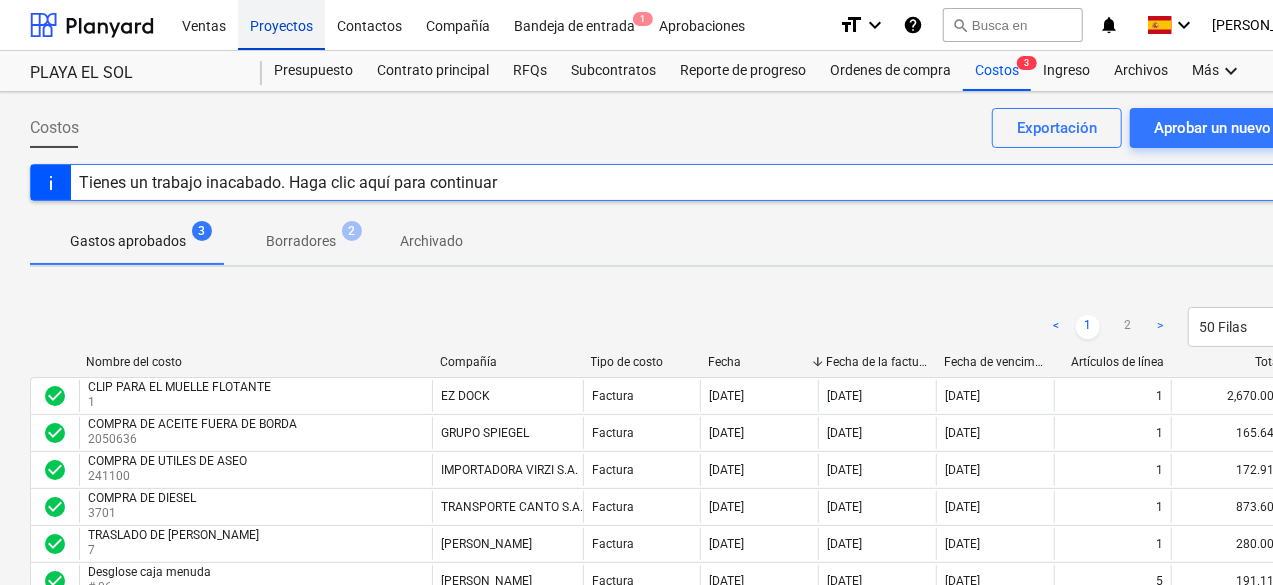 click on "Proyectos" at bounding box center [281, 24] 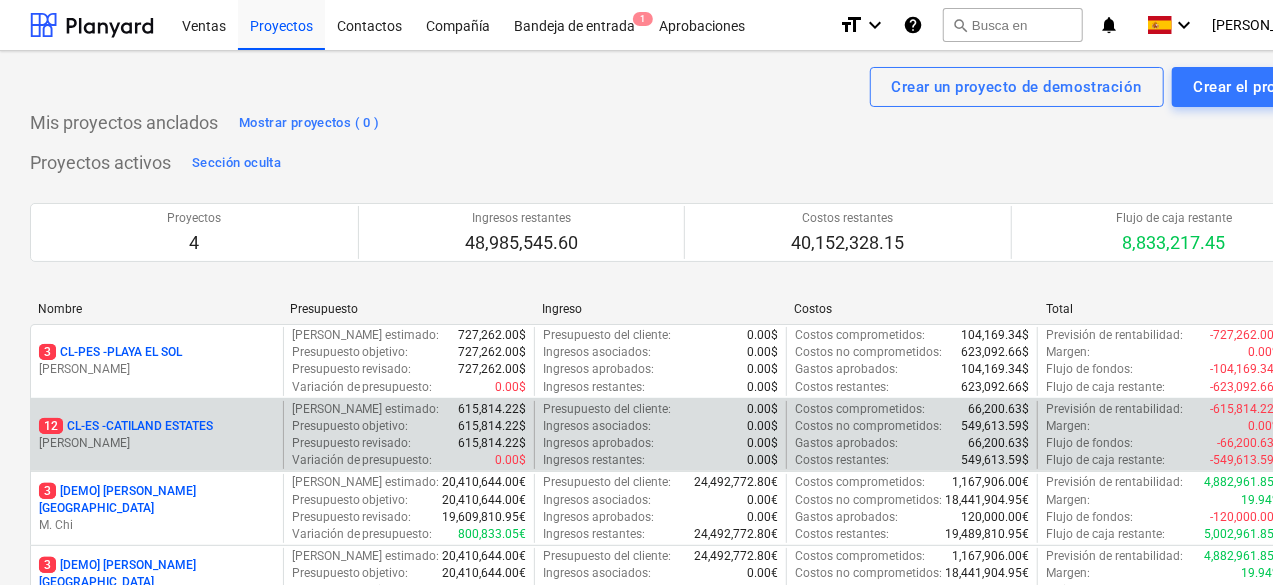 click on "[PERSON_NAME]" at bounding box center (157, 443) 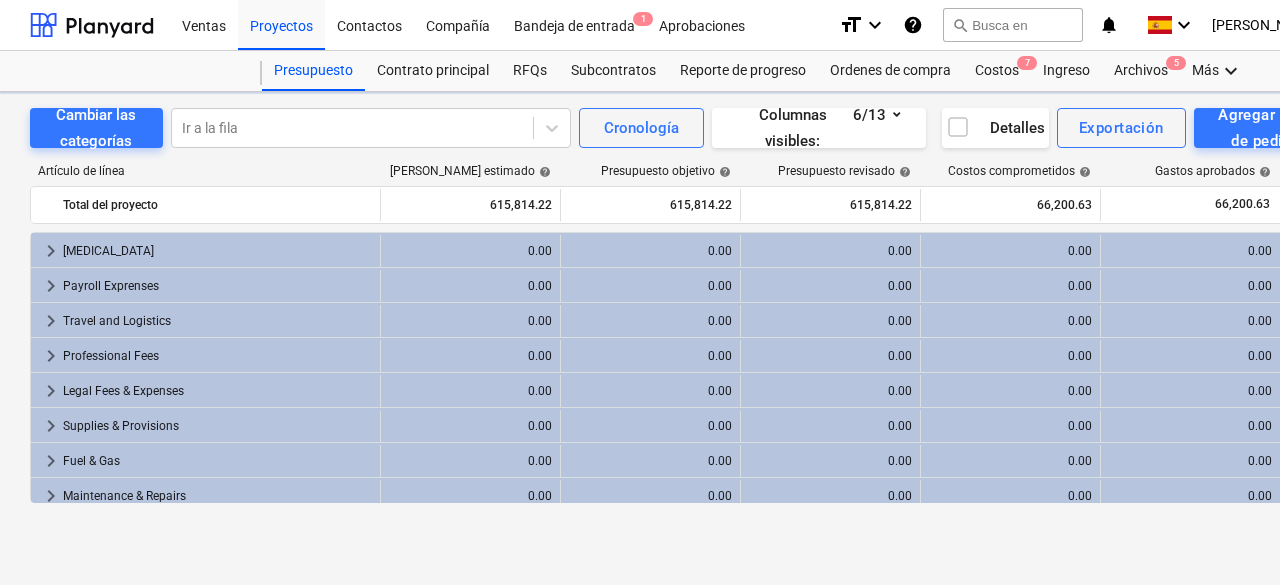 click on "Supplies & Provisions" at bounding box center [217, 426] 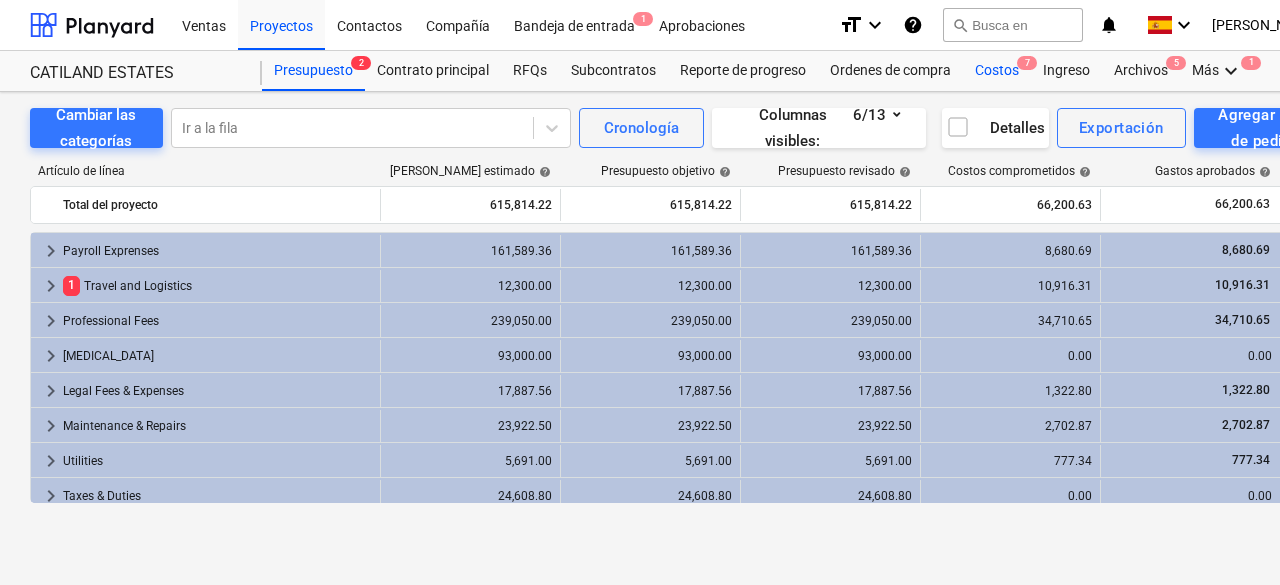 click on "Costos 7" at bounding box center [997, 71] 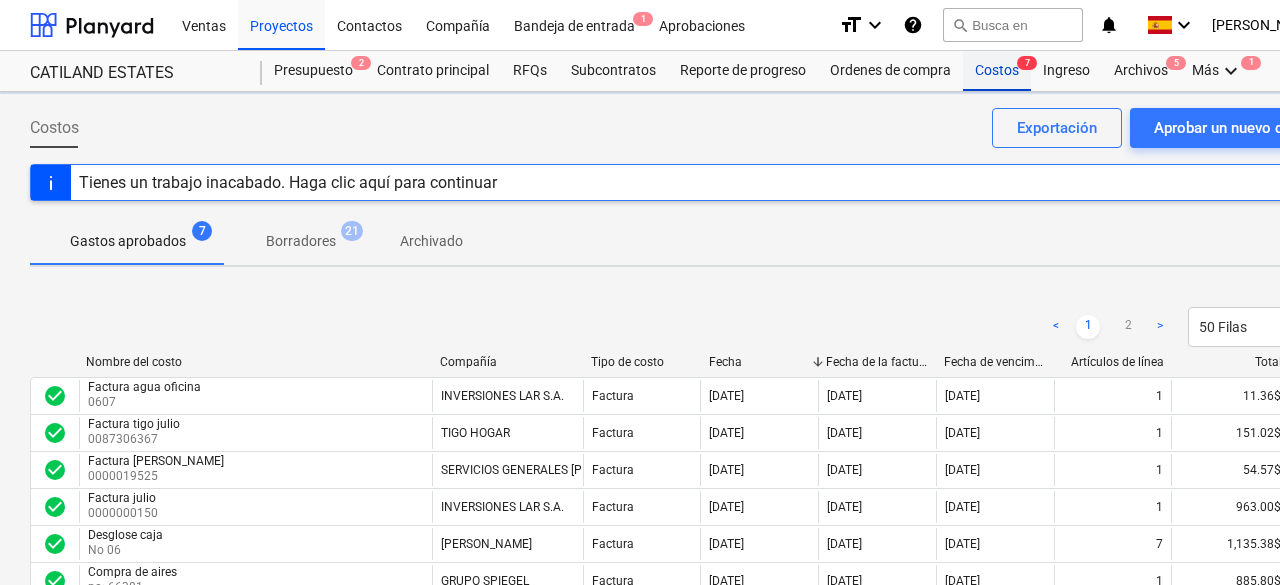 click on "Costos 7" at bounding box center [997, 71] 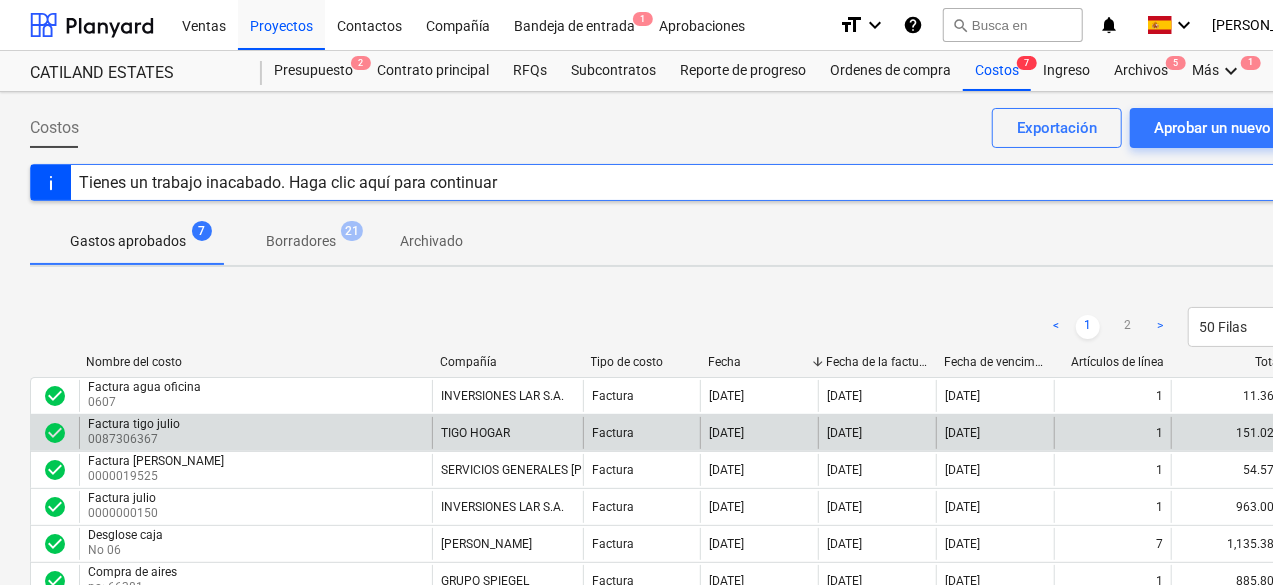 scroll, scrollTop: 200, scrollLeft: 0, axis: vertical 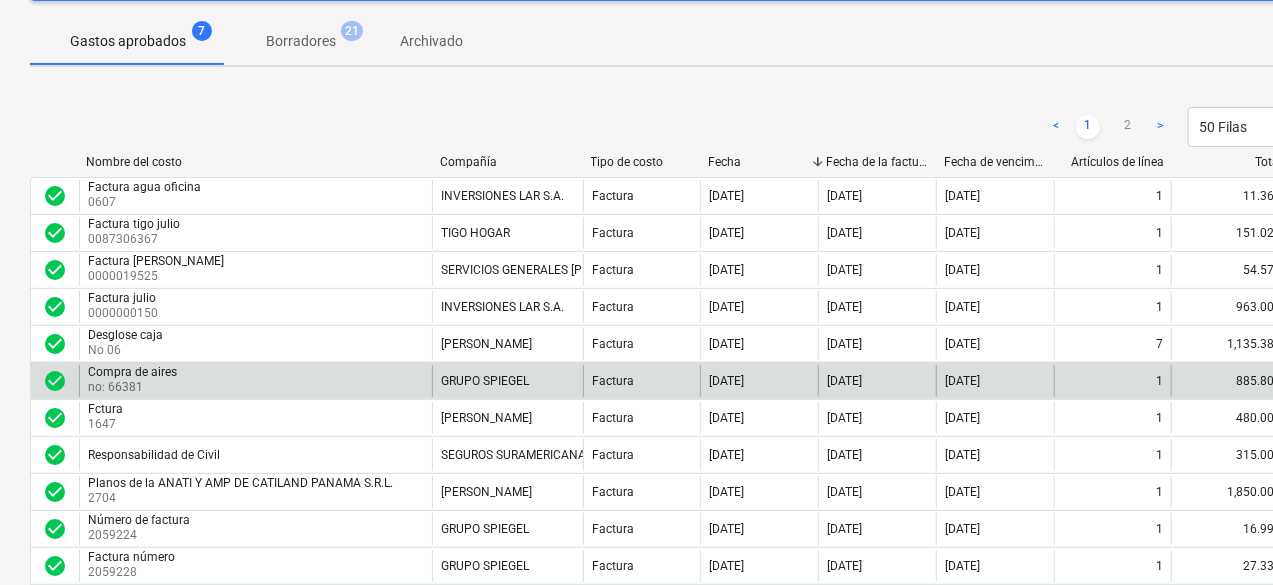 click on "1" at bounding box center (1113, 381) 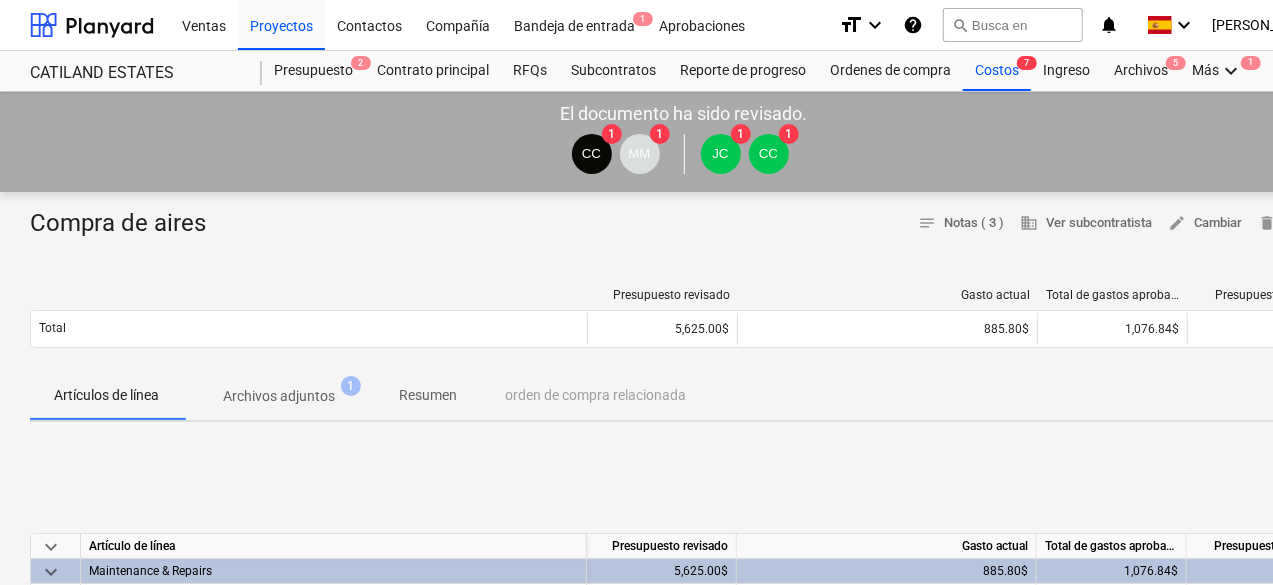 click at bounding box center (309, 295) 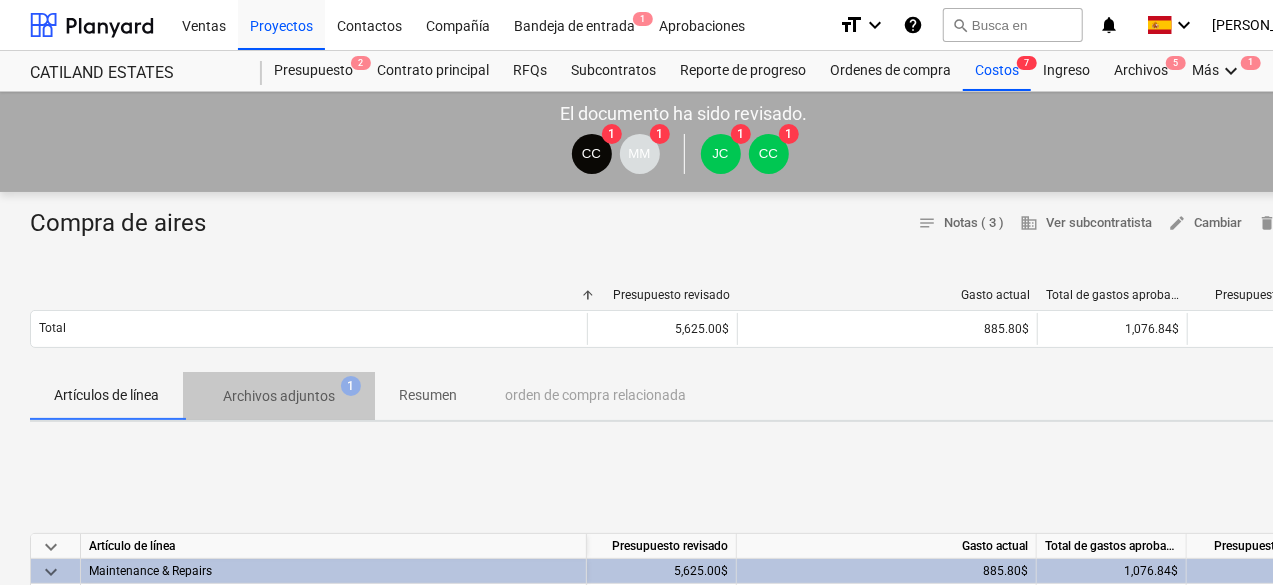 click on "Archivos adjuntos" at bounding box center (279, 396) 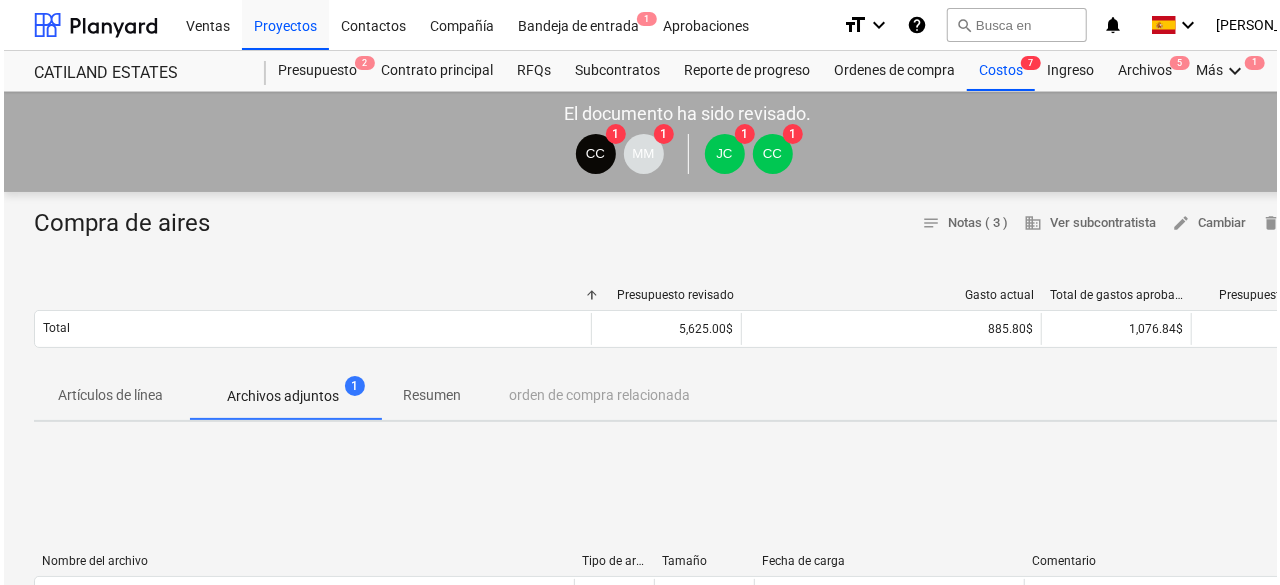 scroll, scrollTop: 300, scrollLeft: 0, axis: vertical 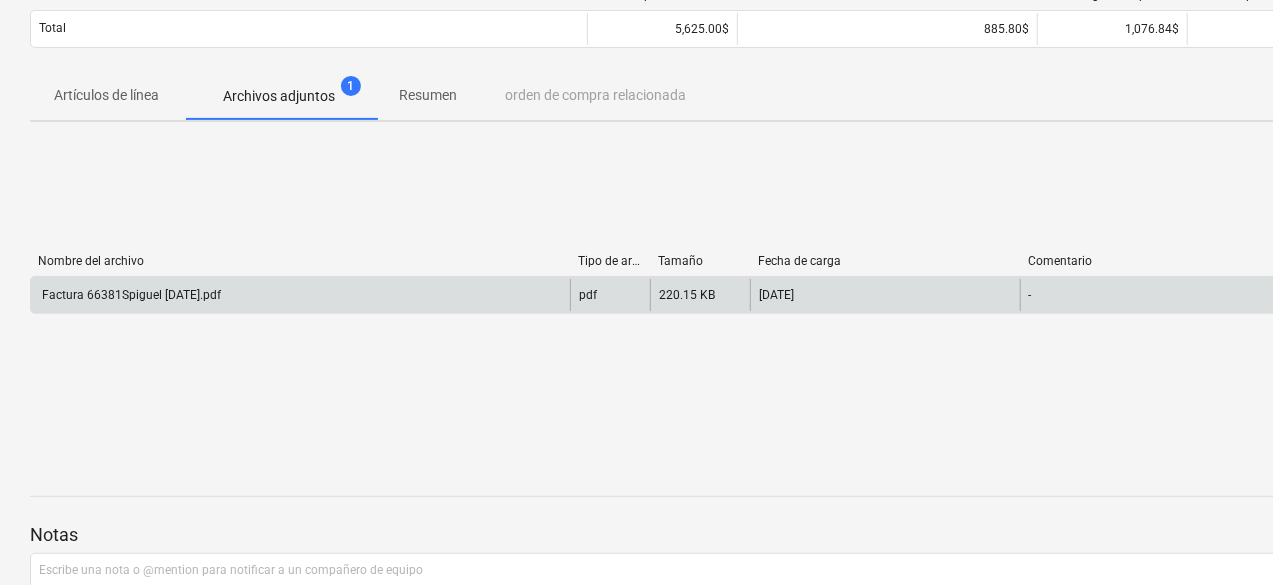click on "pdf" at bounding box center [610, 295] 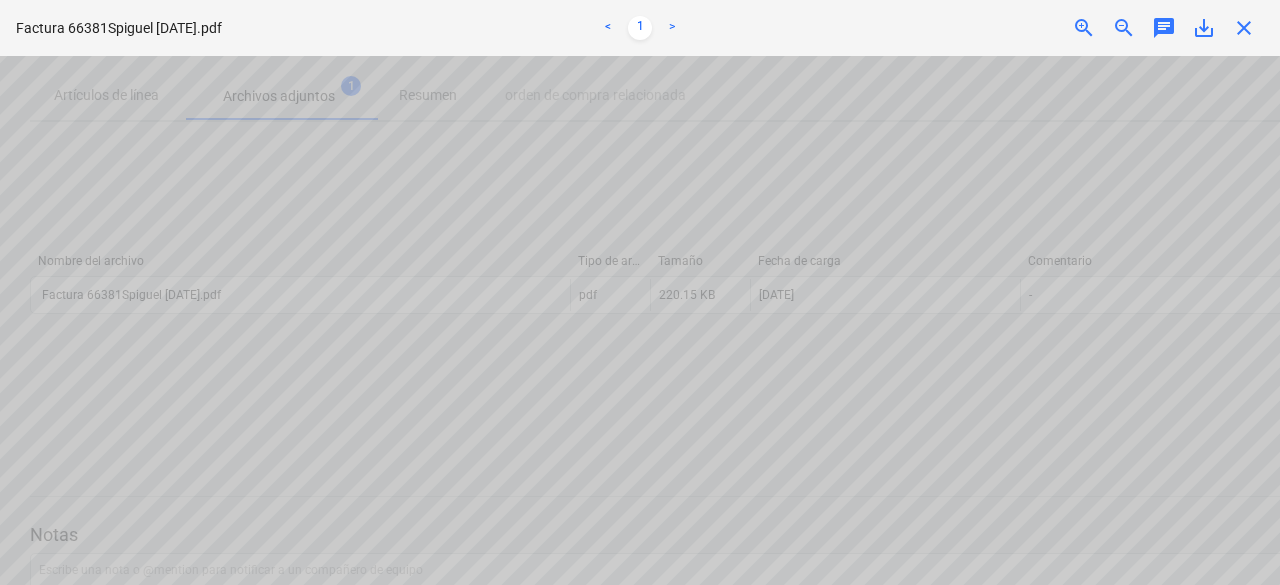 click on "Ventas Proyectos Contactos Compañía Bandeja de entrada 1 Aprobaciones format_size keyboard_arrow_down help search Busca en notifications 0 keyboard_arrow_down [PERSON_NAME] keyboard_arrow_down CATILAND ESTATES Presupuesto 2 Contrato principal RFQs Subcontratos Reporte de progreso Ordenes de compra Costos 7 Ingreso Archivos 5 Más keyboard_arrow_down 1 El documento ha sido revisado. CC 1 MM 1 JC 1 CC 1 Compra de aires  notes Notas ( 3 ) business Ver subcontratista edit Cambiar delete Eliminar Presupuesto revisado Gasto actual Total de gastos aprobados Presupuesto restante Total 5,625.00$ 885.80$ 1,076.84$ 4,548.16$ Please wait 220.15 KB Artículos de línea Archivos adjuntos 1 Resumen orden de compra relacionada Nombre del archivo Tipo de archivo Tamaño Fecha de carga Comentario   Factura 66381Spiguel [DATE].pdf pdf 220.15 KB [DATE] - Please wait 220.15 KB Notas Escribe una nota o @mention para notificar a un compañero de equipo ﻿ Guardar [PERSON_NAME] [DATE] 09:10:36 Respuesta CC <" at bounding box center [640, -8] 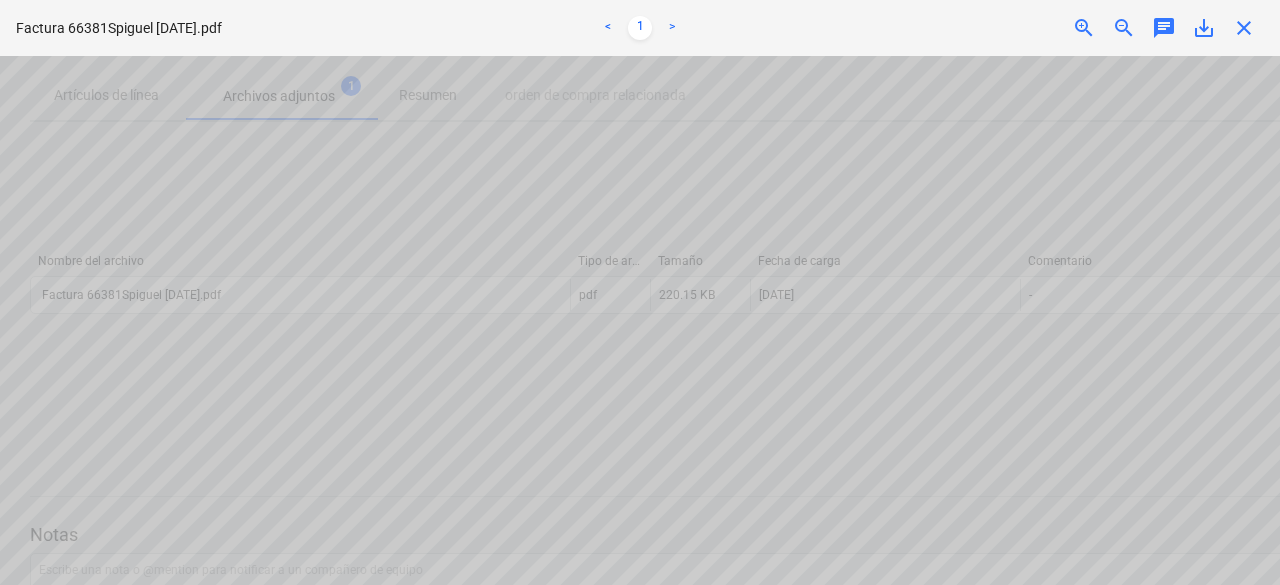click on "Ventas Proyectos Contactos Compañía Bandeja de entrada 1 Aprobaciones format_size keyboard_arrow_down help search Busca en notifications 0 keyboard_arrow_down [PERSON_NAME] keyboard_arrow_down CATILAND ESTATES Presupuesto 2 Contrato principal RFQs Subcontratos Reporte de progreso Ordenes de compra Costos 7 Ingreso Archivos 5 Más keyboard_arrow_down 1 El documento ha sido revisado. CC 1 MM 1 JC 1 CC 1 Compra de aires  notes Notas ( 3 ) business Ver subcontratista edit Cambiar delete Eliminar Presupuesto revisado Gasto actual Total de gastos aprobados Presupuesto restante Total 5,625.00$ 885.80$ 1,076.84$ 4,548.16$ Please wait 220.15 KB Artículos de línea Archivos adjuntos 1 Resumen orden de compra relacionada Nombre del archivo Tipo de archivo Tamaño Fecha de carga Comentario   Factura 66381Spiguel [DATE].pdf pdf 220.15 KB [DATE] - Please wait 220.15 KB Notas Escribe una nota o @mention para notificar a un compañero de equipo ﻿ Guardar [PERSON_NAME] [DATE] 09:10:36 Respuesta CC MM" at bounding box center (640, -8) 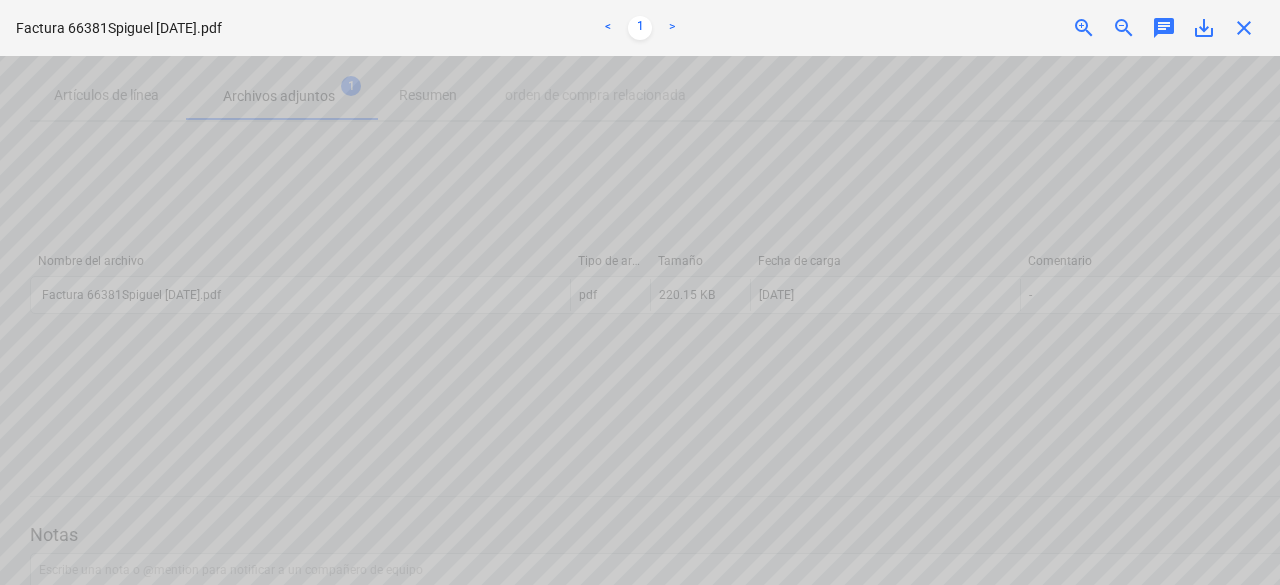 scroll, scrollTop: 1227, scrollLeft: 2, axis: both 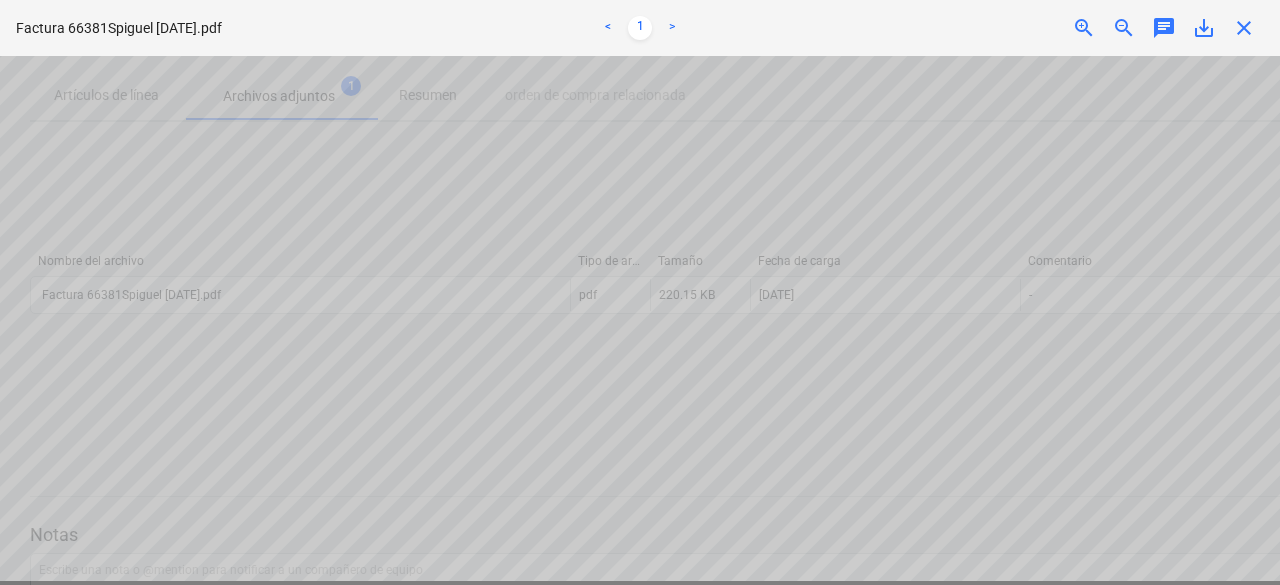 click on "Ventas Proyectos Contactos Compañía Bandeja de entrada 1 Aprobaciones format_size keyboard_arrow_down help search Busca en notifications 0 keyboard_arrow_down [PERSON_NAME] keyboard_arrow_down CATILAND ESTATES Presupuesto 2 Contrato principal RFQs Subcontratos Reporte de progreso Ordenes de compra Costos 7 Ingreso Archivos 5 Más keyboard_arrow_down 1 El documento ha sido revisado. CC 1 MM 1 JC 1 CC 1 Compra de aires  notes Notas ( 3 ) business Ver subcontratista edit Cambiar delete Eliminar Presupuesto revisado Gasto actual Total de gastos aprobados Presupuesto restante Total 5,625.00$ 885.80$ 1,076.84$ 4,548.16$ Please wait 220.15 KB Artículos de línea Archivos adjuntos 1 Resumen orden de compra relacionada Nombre del archivo Tipo de archivo Tamaño Fecha de carga Comentario   Factura 66381Spiguel [DATE].pdf pdf 220.15 KB [DATE] - Please wait 220.15 KB Notas Escribe una nota o @mention para notificar a un compañero de equipo ﻿ Guardar [PERSON_NAME] [DATE] 09:10:36 Respuesta CC <" at bounding box center (640, -8) 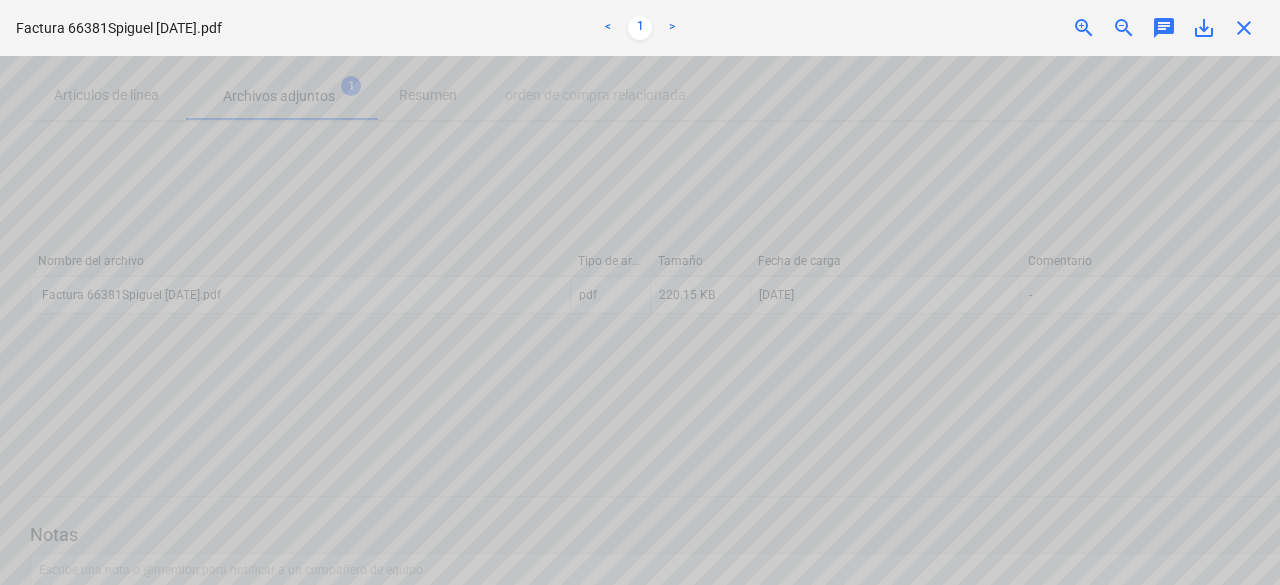 scroll, scrollTop: 468, scrollLeft: 0, axis: vertical 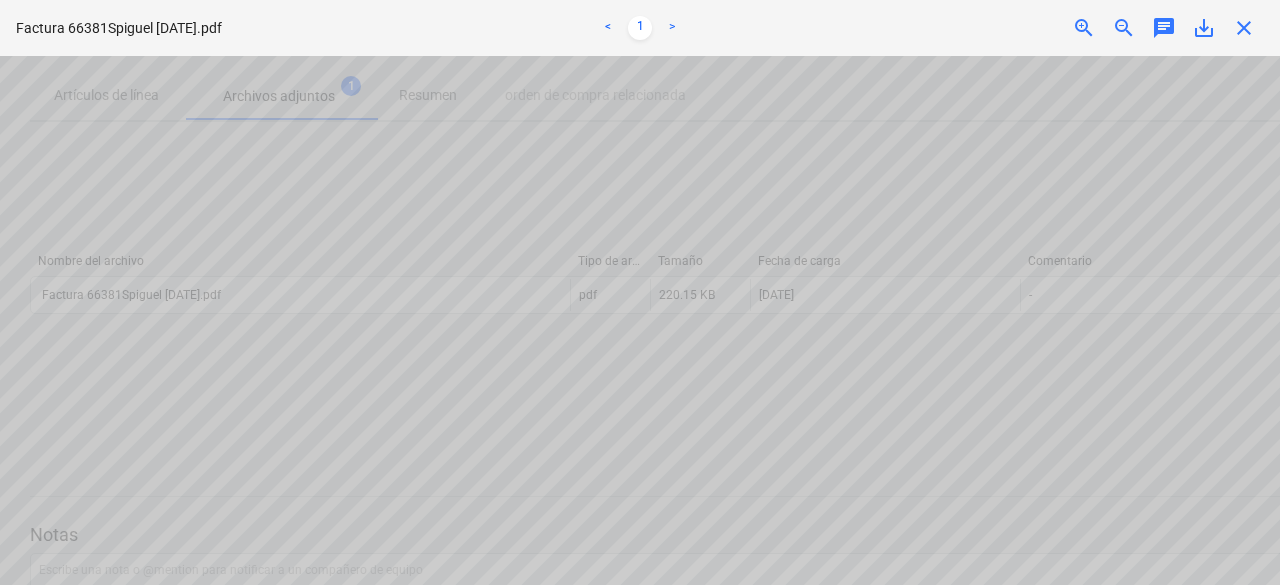 click on "Ventas Proyectos Contactos Compañía Bandeja de entrada 1 Aprobaciones format_size keyboard_arrow_down help search Busca en notifications 0 keyboard_arrow_down [PERSON_NAME] keyboard_arrow_down CATILAND ESTATES Presupuesto 2 Contrato principal RFQs Subcontratos Reporte de progreso Ordenes de compra Costos 7 Ingreso Archivos 5 Más keyboard_arrow_down 1 El documento ha sido revisado. CC 1 MM 1 JC 1 CC 1 Compra de aires  notes Notas ( 3 ) business Ver subcontratista edit Cambiar delete Eliminar Presupuesto revisado Gasto actual Total de gastos aprobados Presupuesto restante Total 5,625.00$ 885.80$ 1,076.84$ 4,548.16$ Please wait 220.15 KB Artículos de línea Archivos adjuntos 1 Resumen orden de compra relacionada Nombre del archivo Tipo de archivo Tamaño Fecha de carga Comentario   Factura 66381Spiguel [DATE].pdf pdf 220.15 KB [DATE] - Please wait 220.15 KB Notas Escribe una nota o @mention para notificar a un compañero de equipo ﻿ Guardar [PERSON_NAME] [DATE] 09:10:36 Respuesta CC <" at bounding box center (640, -8) 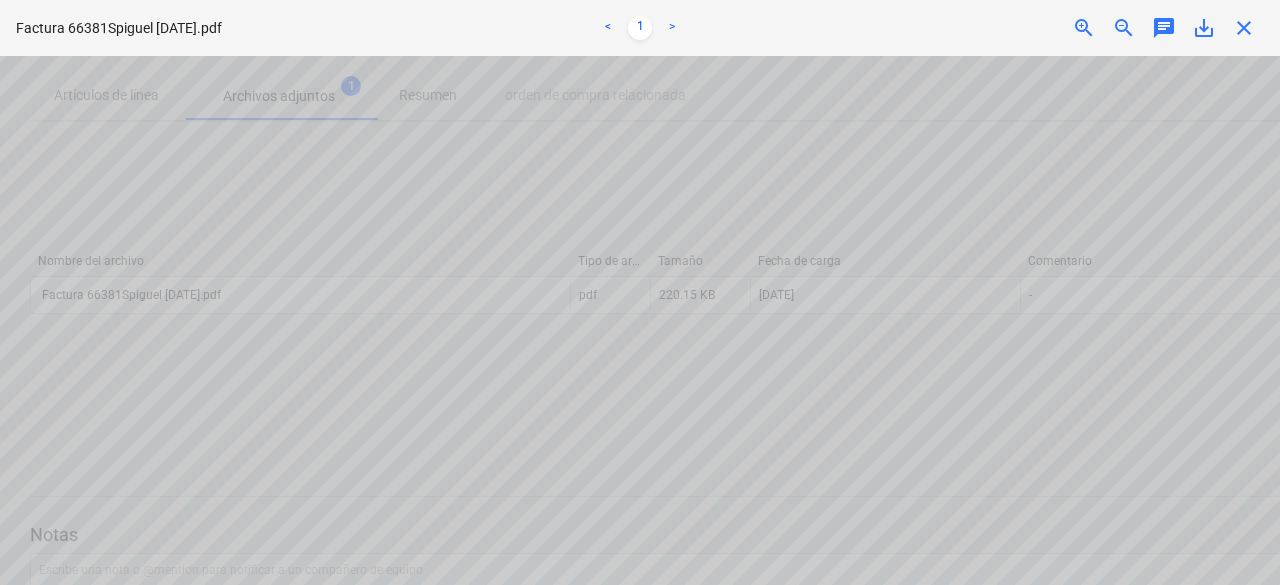 scroll, scrollTop: 0, scrollLeft: 0, axis: both 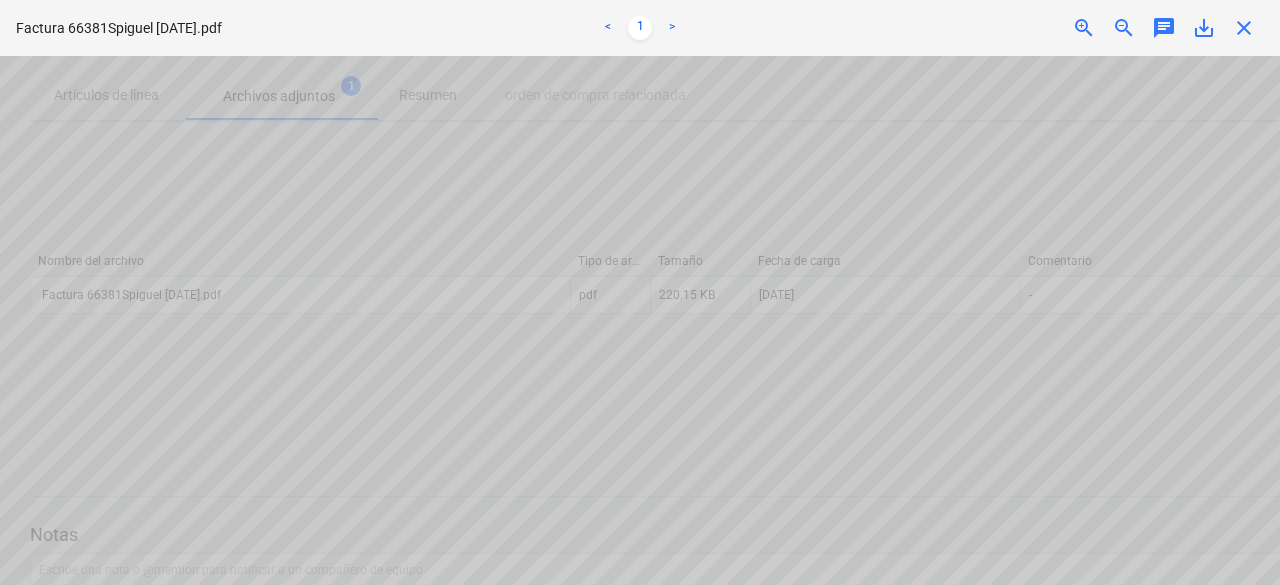 click at bounding box center [640, 320] 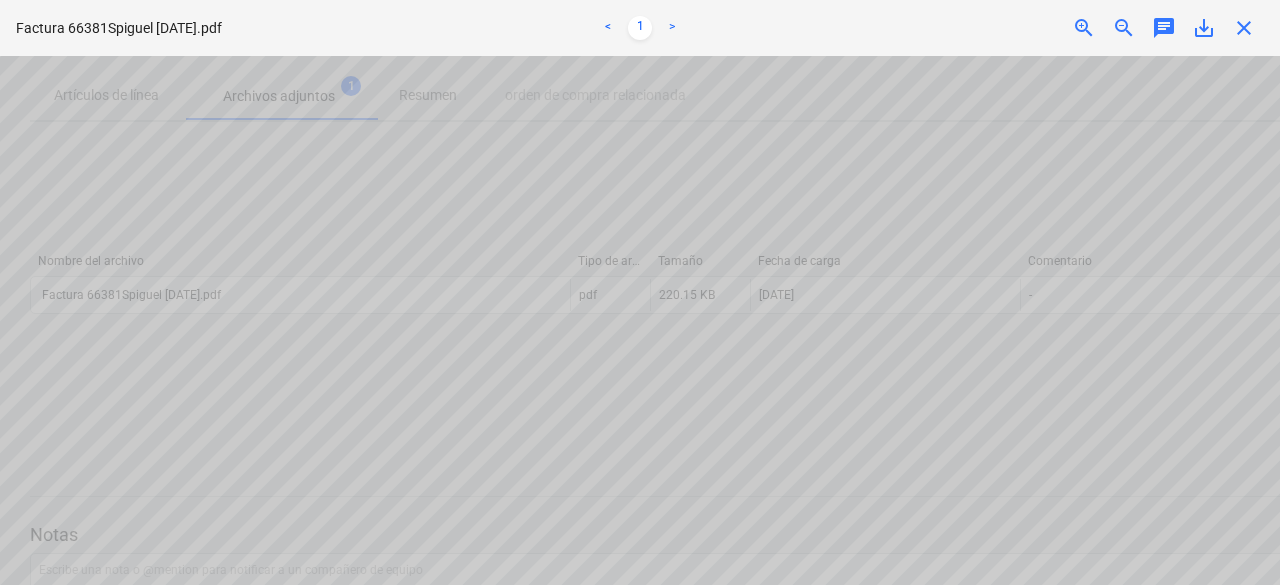 scroll, scrollTop: 416, scrollLeft: 0, axis: vertical 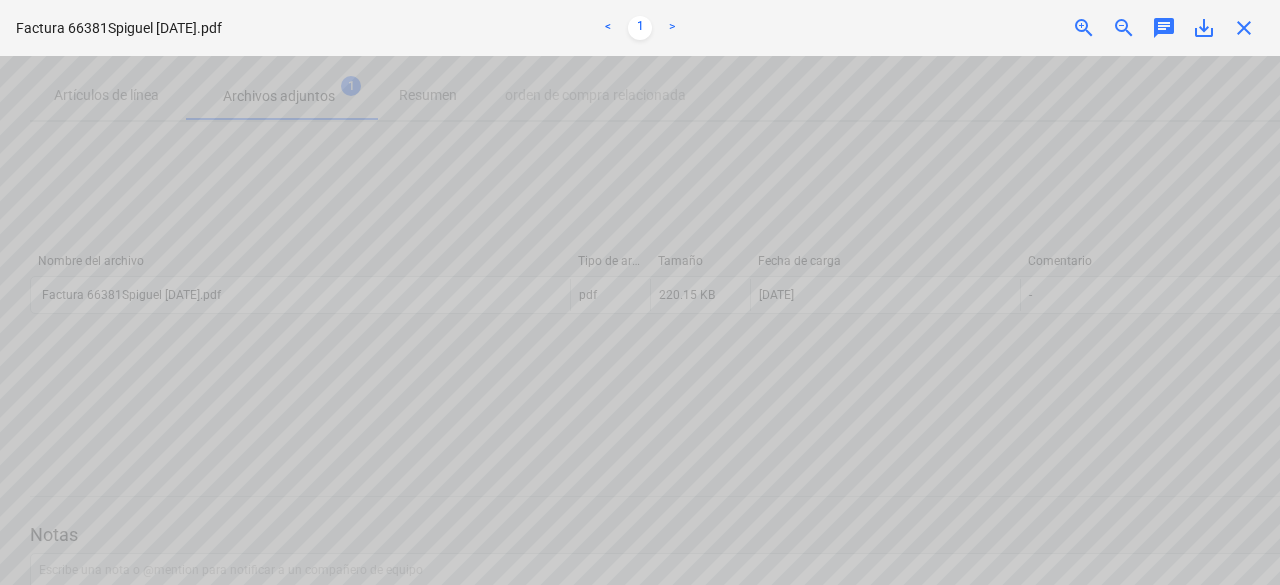 click on "Ventas Proyectos Contactos Compañía Bandeja de entrada 1 Aprobaciones format_size keyboard_arrow_down help search Busca en notifications 0 keyboard_arrow_down [PERSON_NAME] keyboard_arrow_down CATILAND ESTATES Presupuesto 2 Contrato principal RFQs Subcontratos Reporte de progreso Ordenes de compra Costos 7 Ingreso Archivos 5 Más keyboard_arrow_down 1 El documento ha sido revisado. CC 1 MM 1 JC 1 CC 1 Compra de aires  notes Notas ( 3 ) business Ver subcontratista edit Cambiar delete Eliminar Presupuesto revisado Gasto actual Total de gastos aprobados Presupuesto restante Total 5,625.00$ 885.80$ 1,076.84$ 4,548.16$ Please wait 220.15 KB Artículos de línea Archivos adjuntos 1 Resumen orden de compra relacionada Nombre del archivo Tipo de archivo Tamaño Fecha de carga Comentario   Factura 66381Spiguel [DATE].pdf pdf 220.15 KB [DATE] - Please wait 220.15 KB Notas Escribe una nota o @mention para notificar a un compañero de equipo ﻿ Guardar [PERSON_NAME] [DATE] 09:10:36 Respuesta CC <" at bounding box center (640, -8) 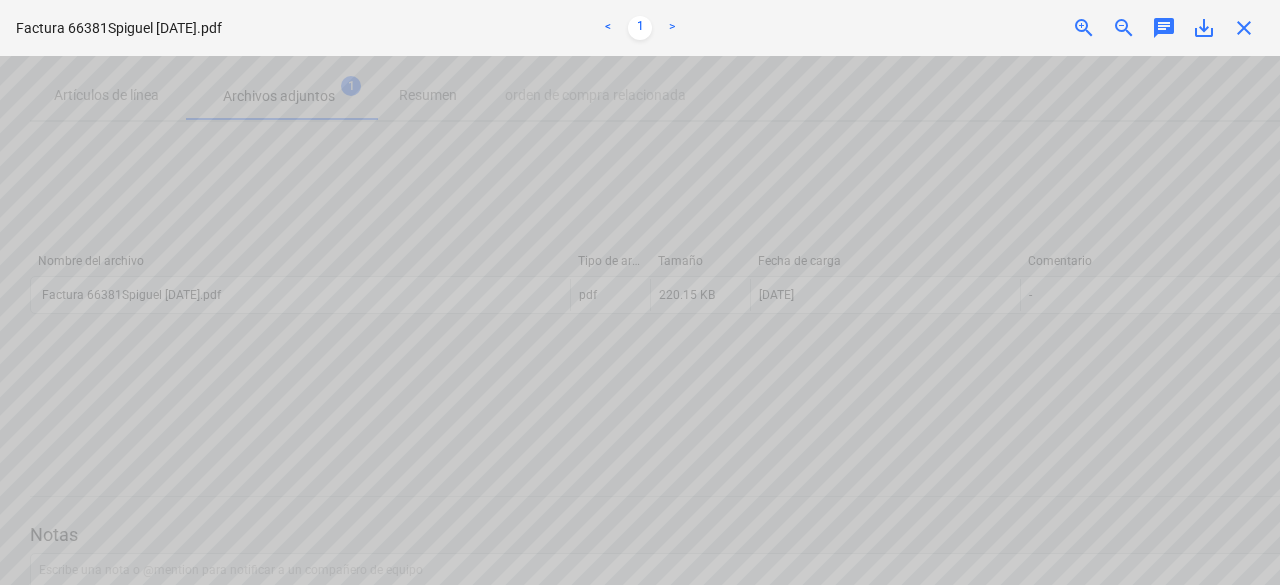 click on "Ventas Proyectos Contactos Compañía Bandeja de entrada 1 Aprobaciones format_size keyboard_arrow_down help search Busca en notifications 0 keyboard_arrow_down [PERSON_NAME] keyboard_arrow_down CATILAND ESTATES Presupuesto 2 Contrato principal RFQs Subcontratos Reporte de progreso Ordenes de compra Costos 7 Ingreso Archivos 5 Más keyboard_arrow_down 1 El documento ha sido revisado. CC 1 MM 1 JC 1 CC 1 Compra de aires  notes Notas ( 3 ) business Ver subcontratista edit Cambiar delete Eliminar Presupuesto revisado Gasto actual Total de gastos aprobados Presupuesto restante Total 5,625.00$ 885.80$ 1,076.84$ 4,548.16$ Please wait 220.15 KB Artículos de línea Archivos adjuntos 1 Resumen orden de compra relacionada Nombre del archivo Tipo de archivo Tamaño Fecha de carga Comentario   Factura 66381Spiguel [DATE].pdf pdf 220.15 KB [DATE] - Please wait 220.15 KB Notas Escribe una nota o @mention para notificar a un compañero de equipo ﻿ Guardar [PERSON_NAME] [DATE] 09:10:36 Respuesta CC <" at bounding box center [640, -8] 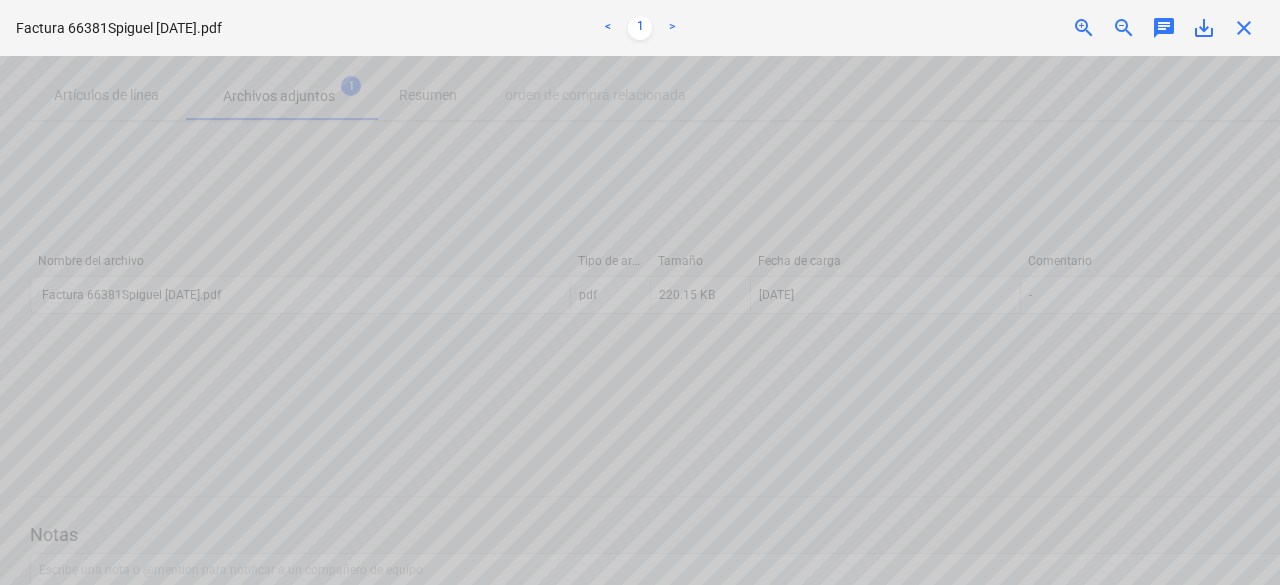 scroll, scrollTop: 0, scrollLeft: 21, axis: horizontal 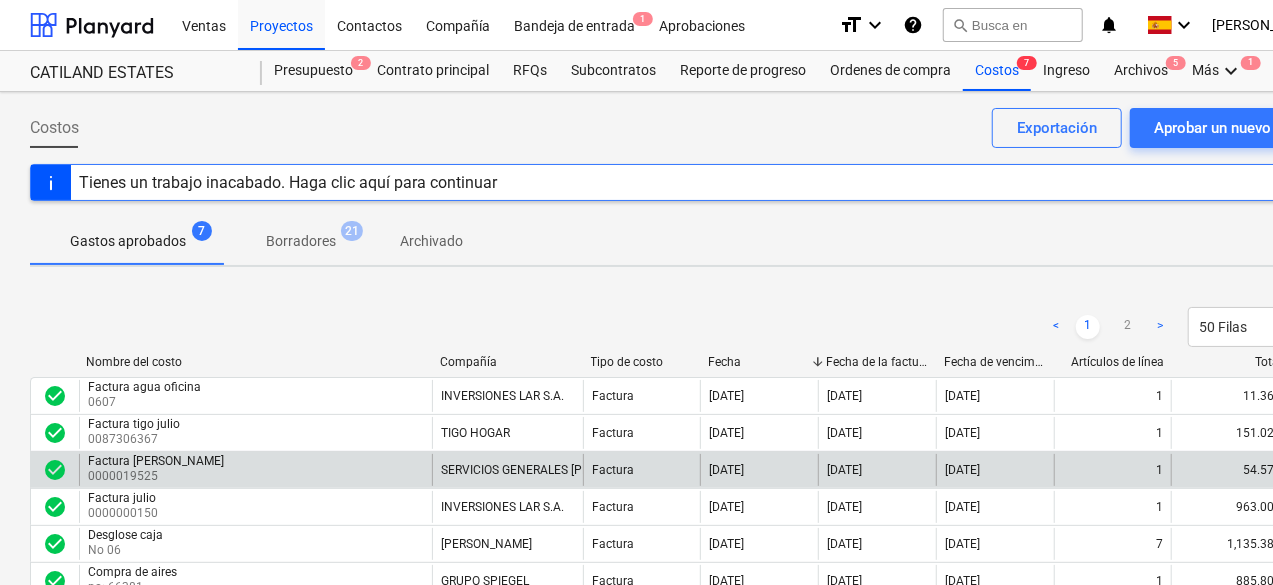 click on "Factura" at bounding box center [642, 470] 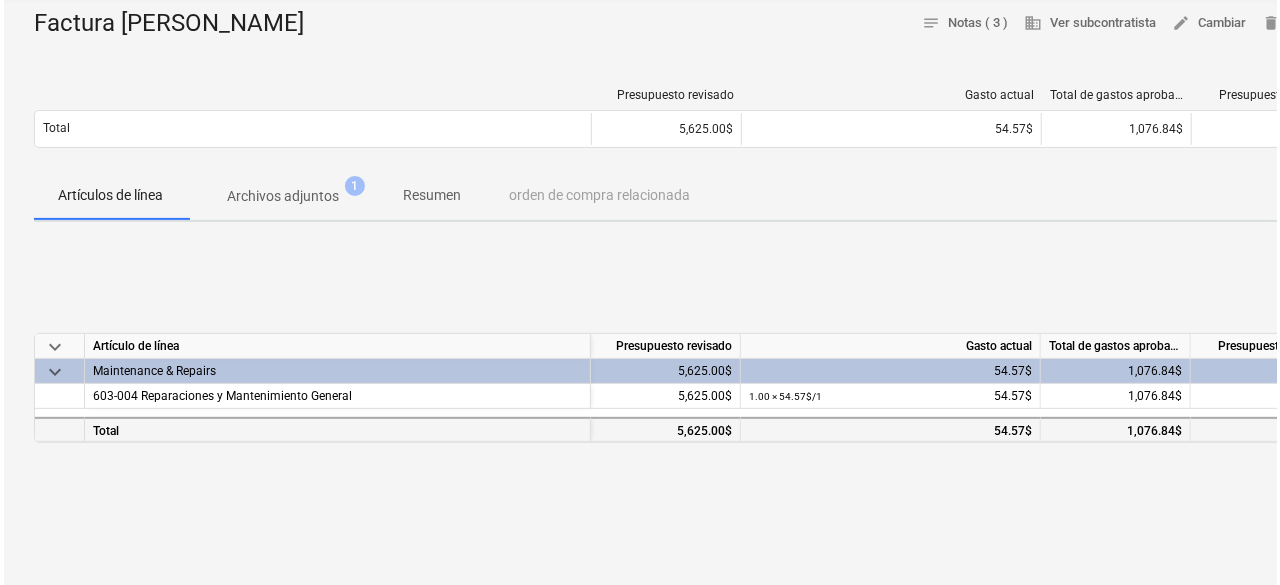 scroll, scrollTop: 300, scrollLeft: 0, axis: vertical 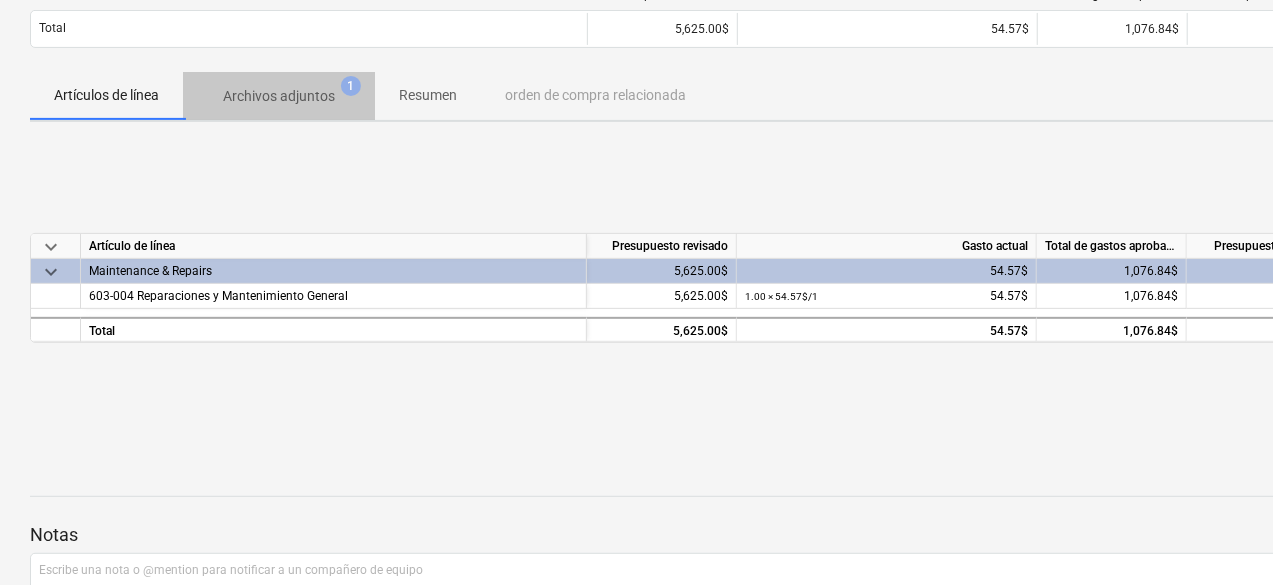 click on "Archivos adjuntos 1" at bounding box center [279, 95] 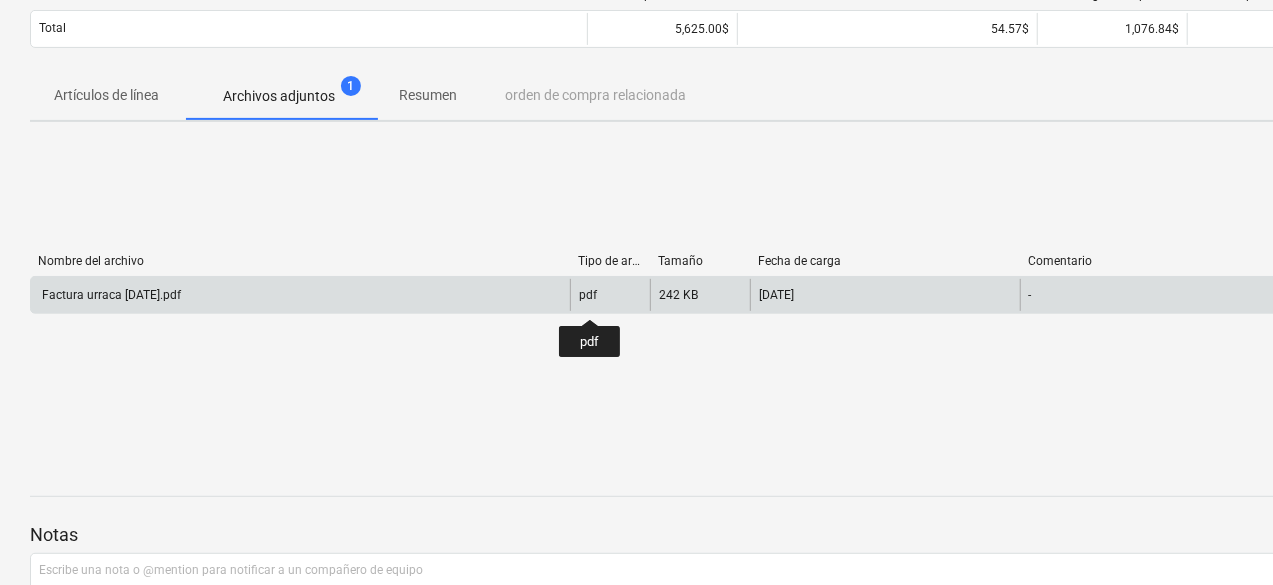 click on "pdf" at bounding box center (588, 295) 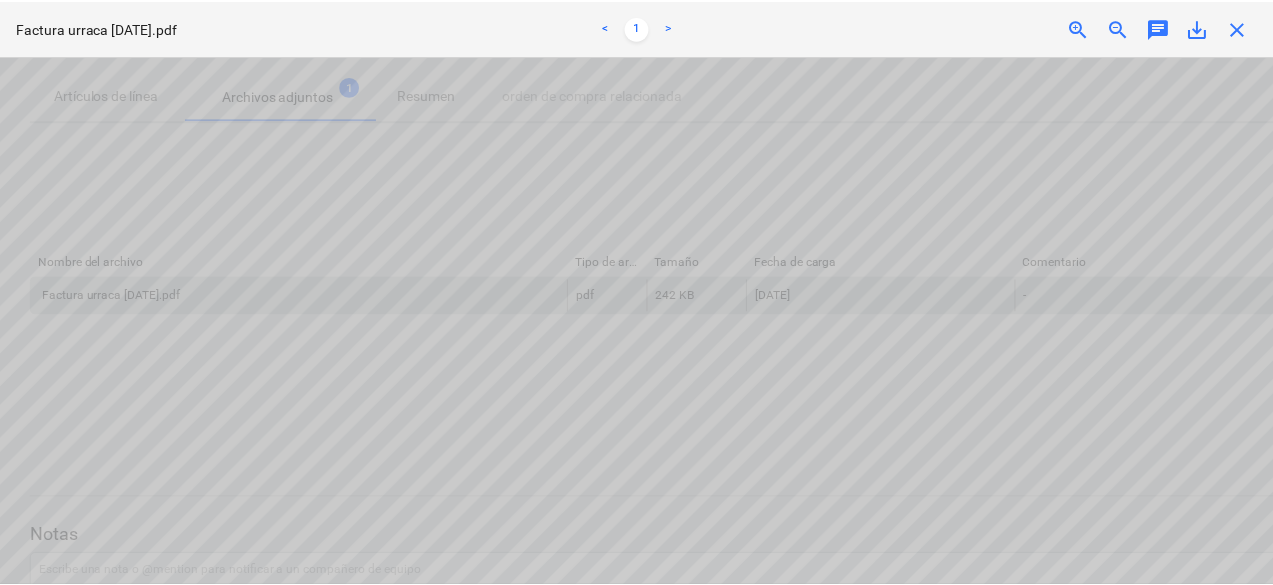 scroll, scrollTop: 200, scrollLeft: 0, axis: vertical 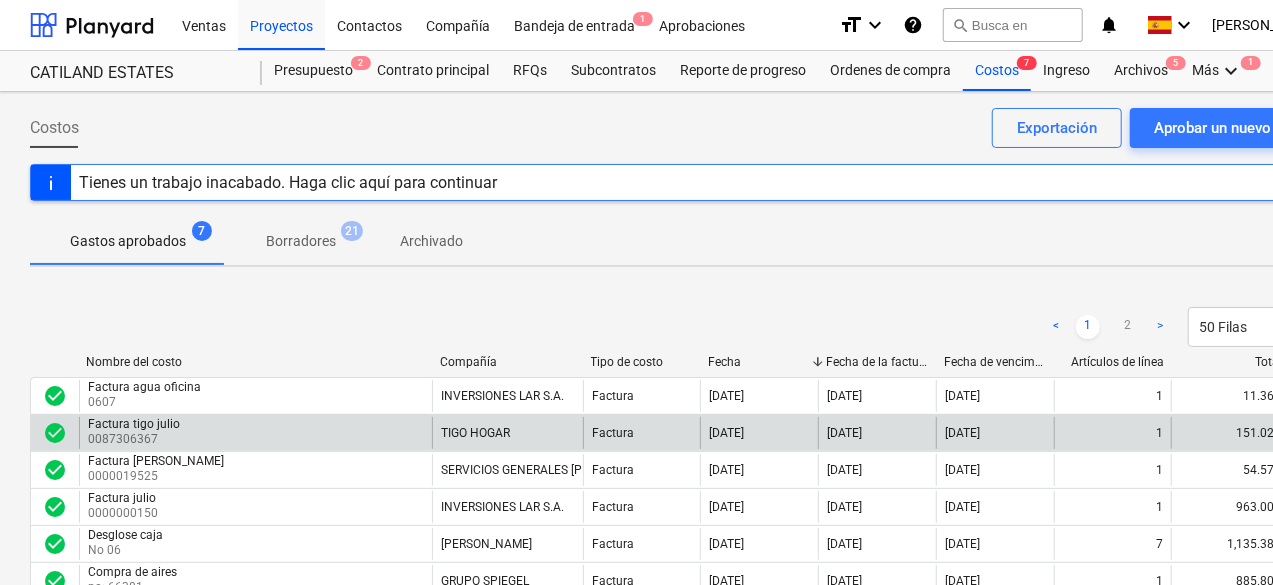 click on "1" at bounding box center [1113, 433] 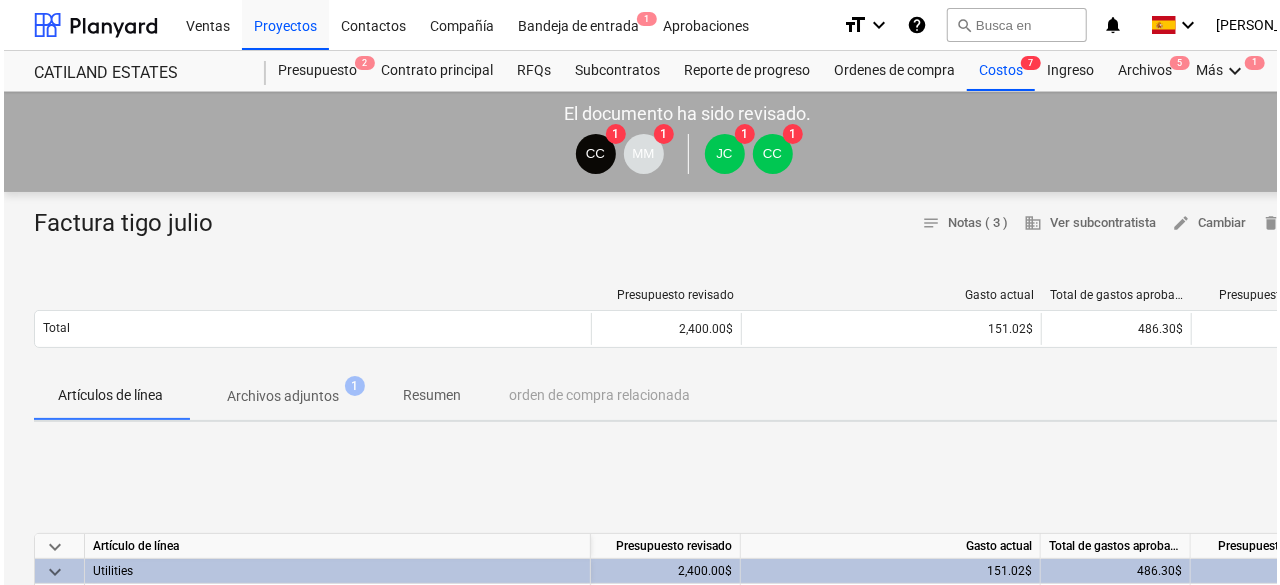 scroll, scrollTop: 200, scrollLeft: 0, axis: vertical 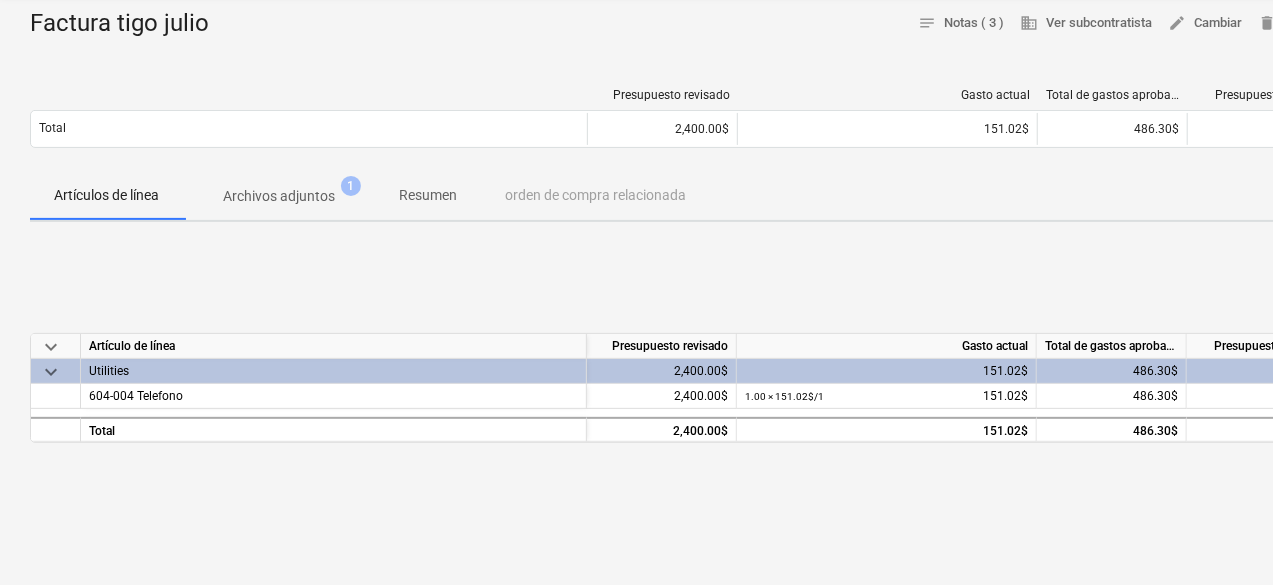 click on "Archivos adjuntos" at bounding box center (279, 196) 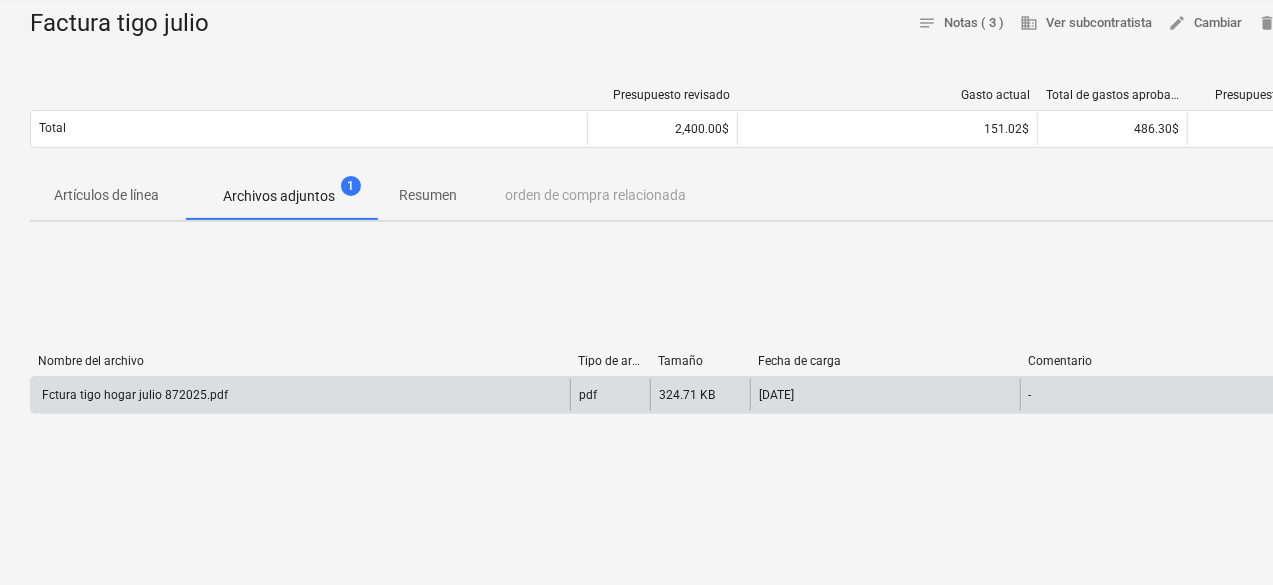 click on "pdf" at bounding box center [610, 395] 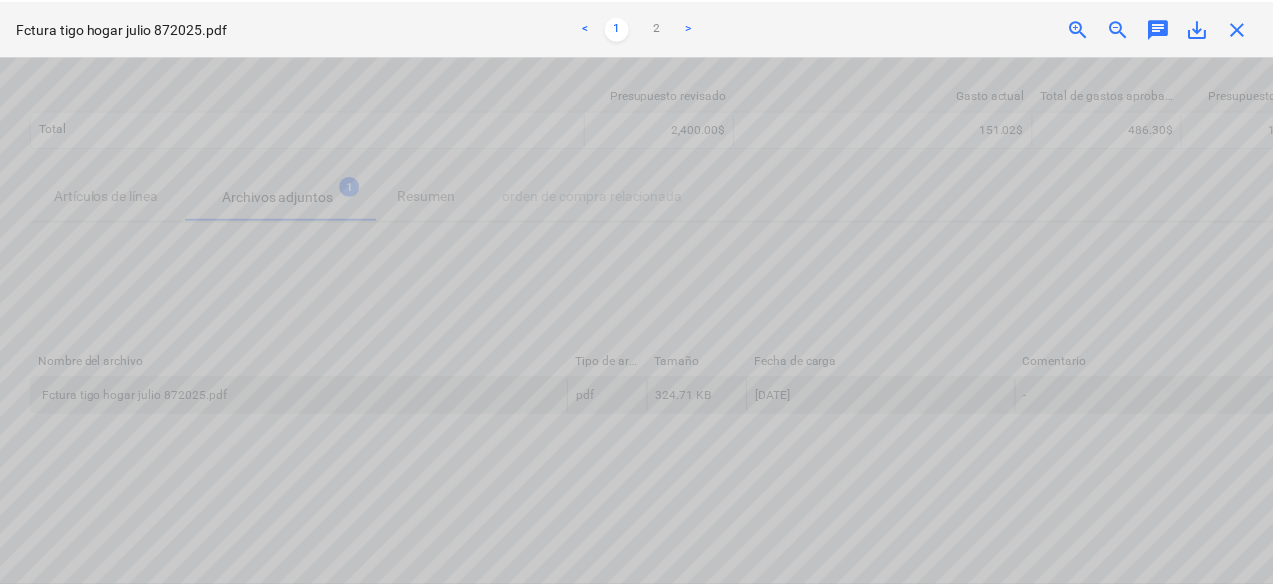 scroll, scrollTop: 0, scrollLeft: 0, axis: both 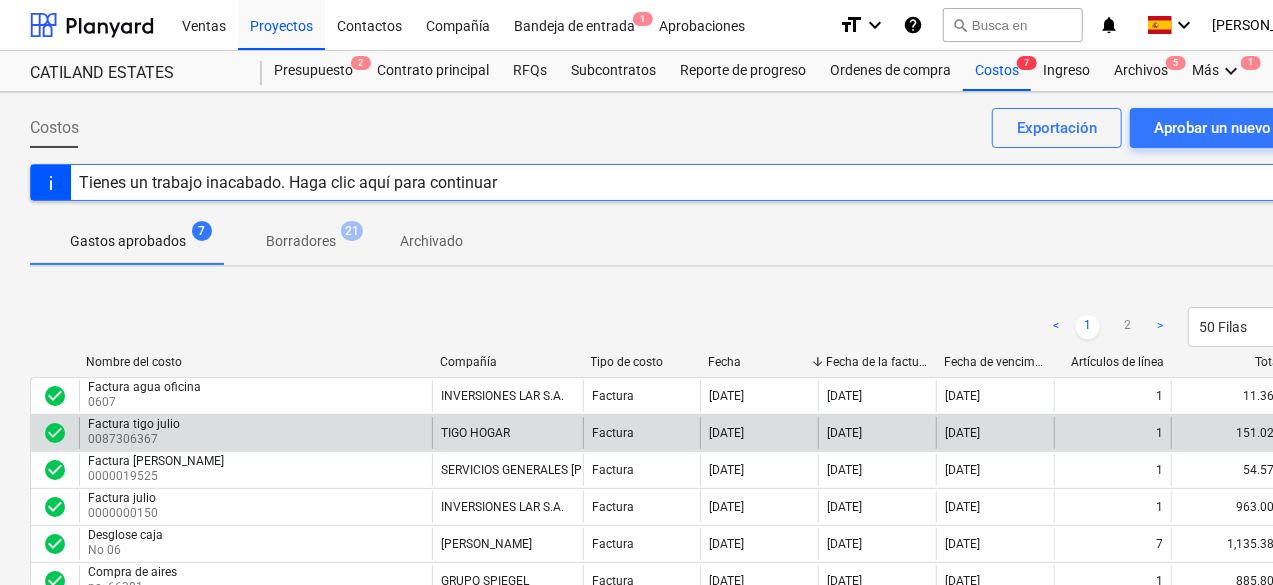 click on "Factura tigo julio" at bounding box center [134, 424] 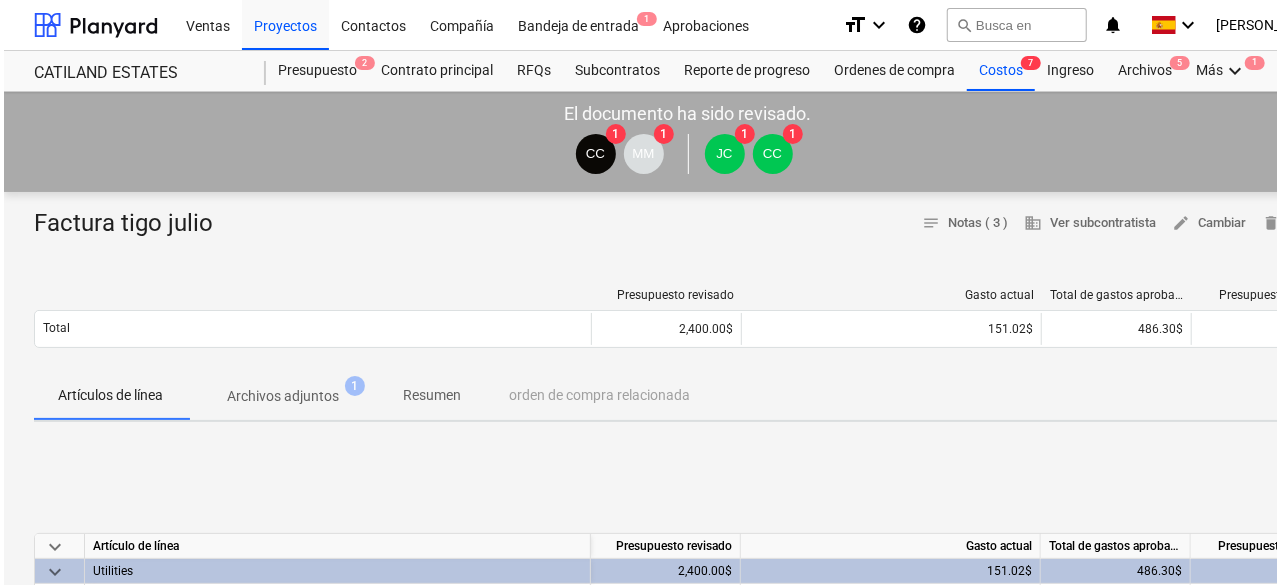 scroll, scrollTop: 200, scrollLeft: 0, axis: vertical 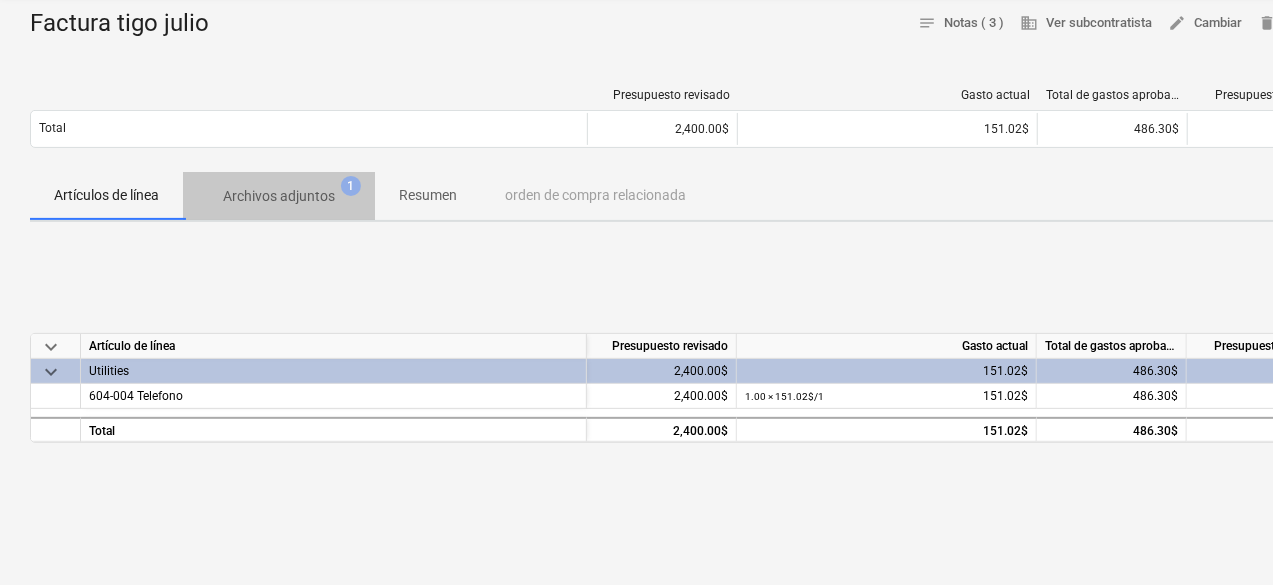 click on "Archivos adjuntos 1" at bounding box center (279, 196) 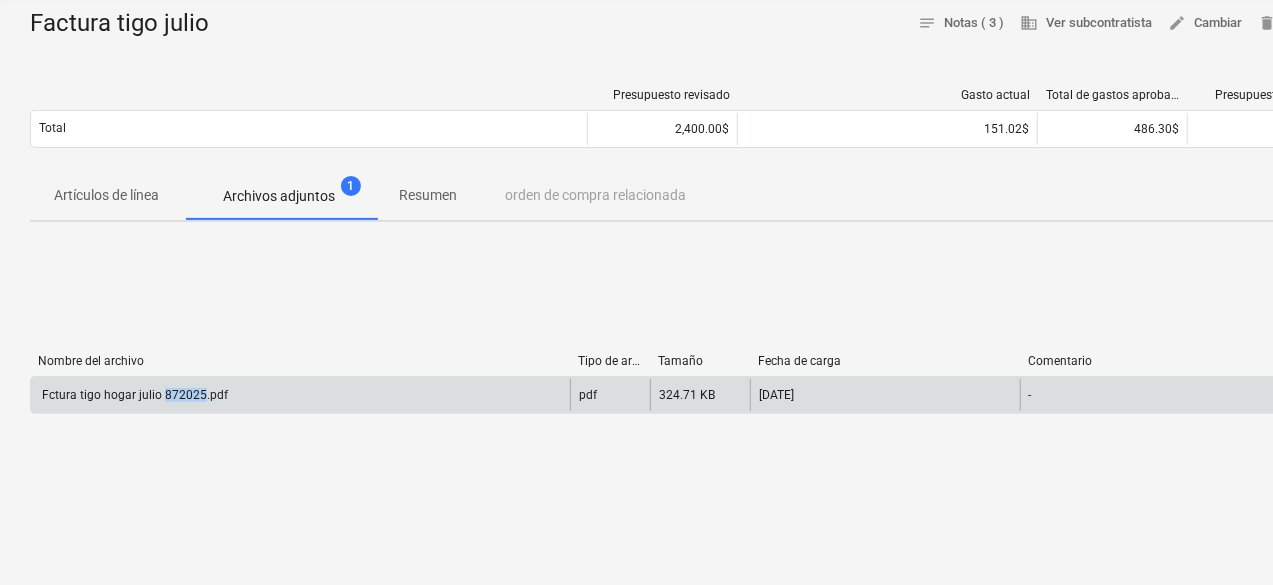drag, startPoint x: 201, startPoint y: 396, endPoint x: 161, endPoint y: 395, distance: 40.012497 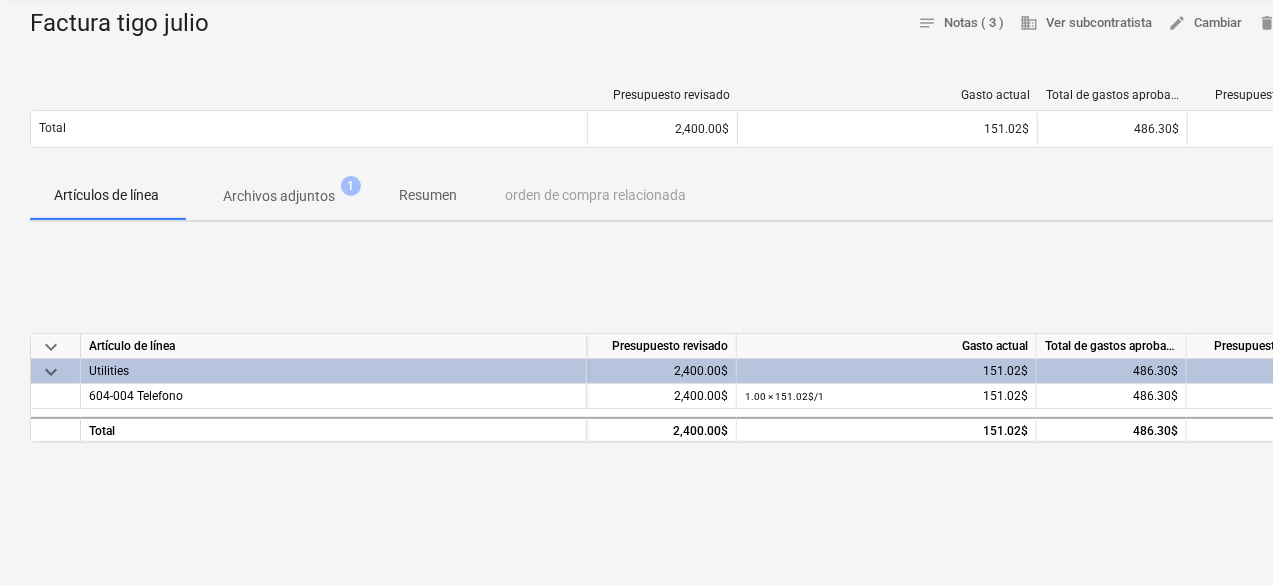 click on "Archivos adjuntos 1" at bounding box center [279, 196] 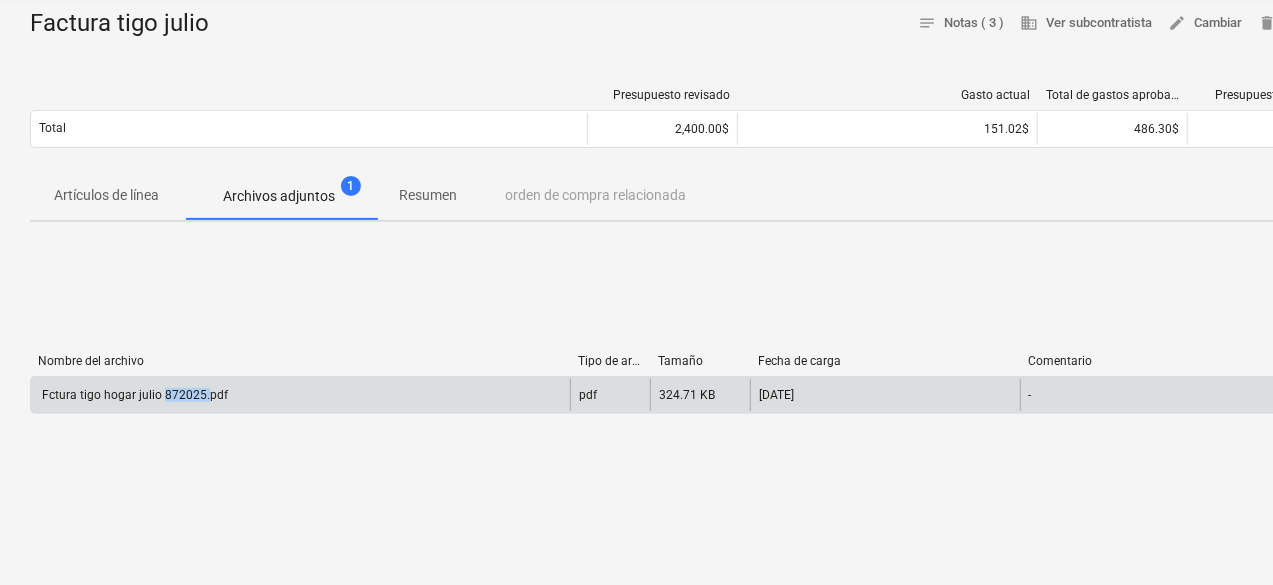 copy on "872025." 